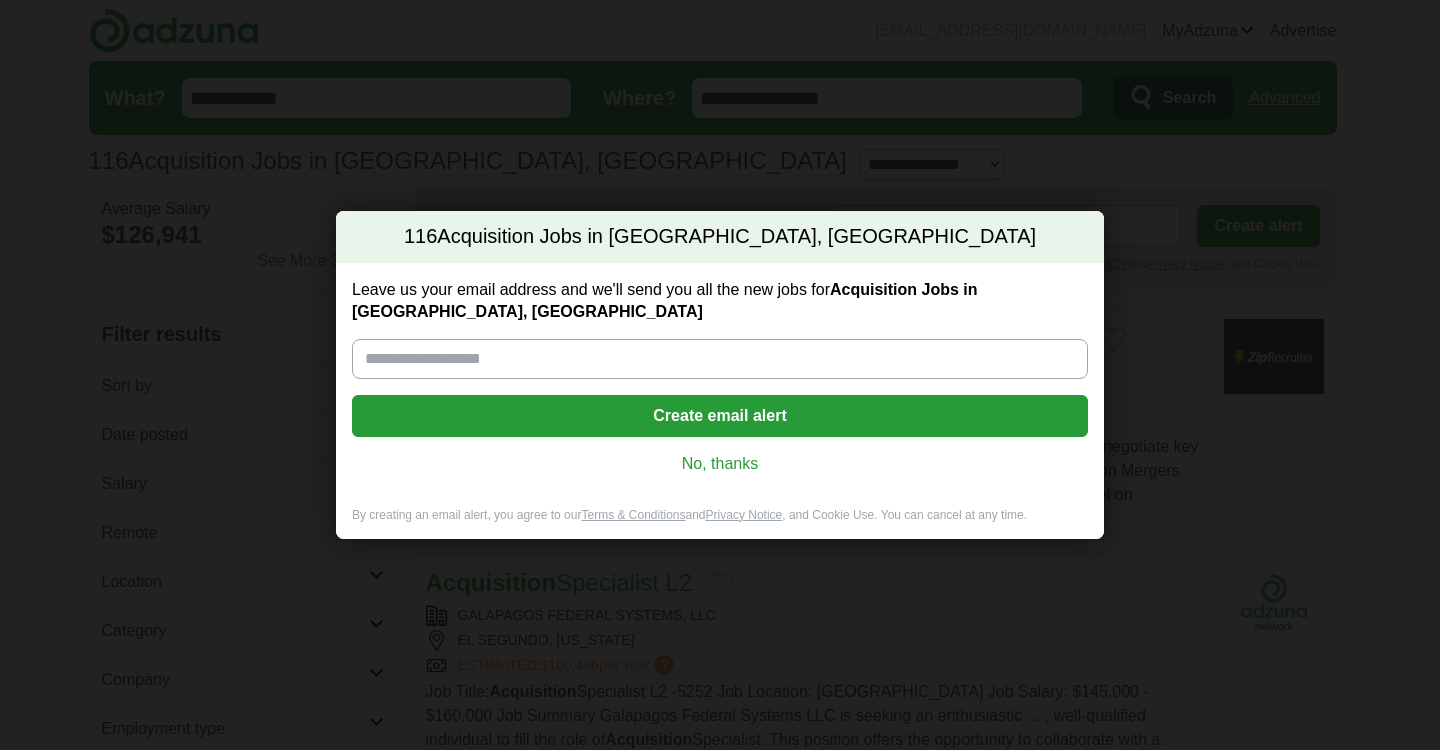 scroll, scrollTop: 0, scrollLeft: 0, axis: both 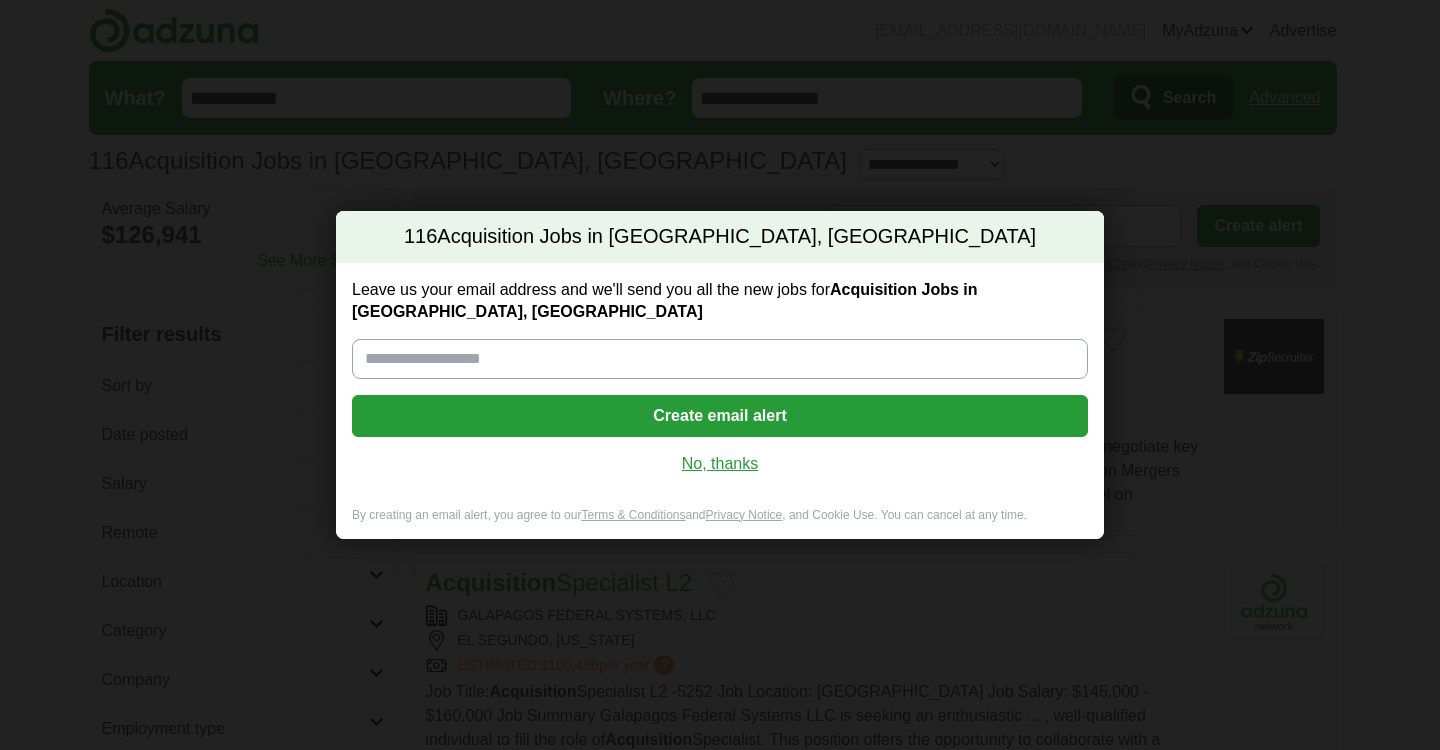 click on "No, thanks" at bounding box center [720, 464] 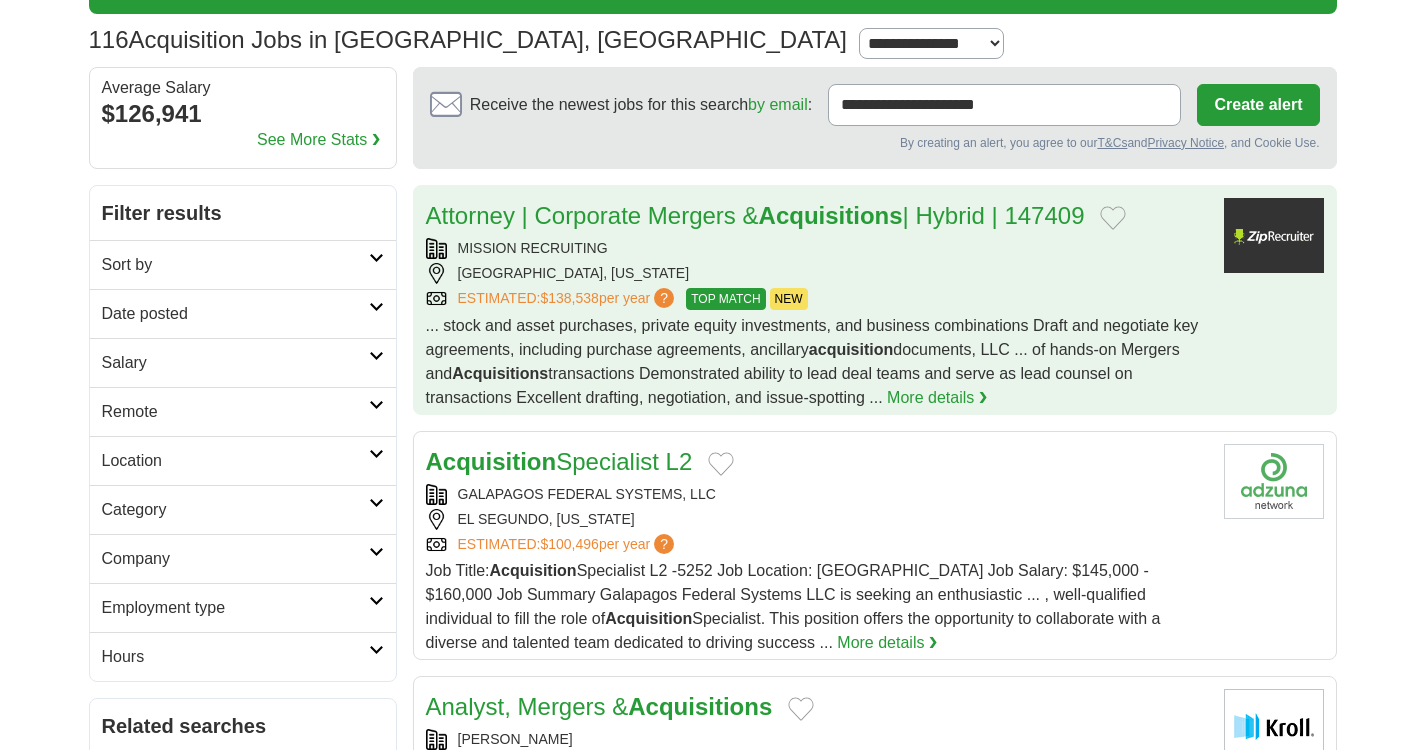 scroll, scrollTop: 123, scrollLeft: 0, axis: vertical 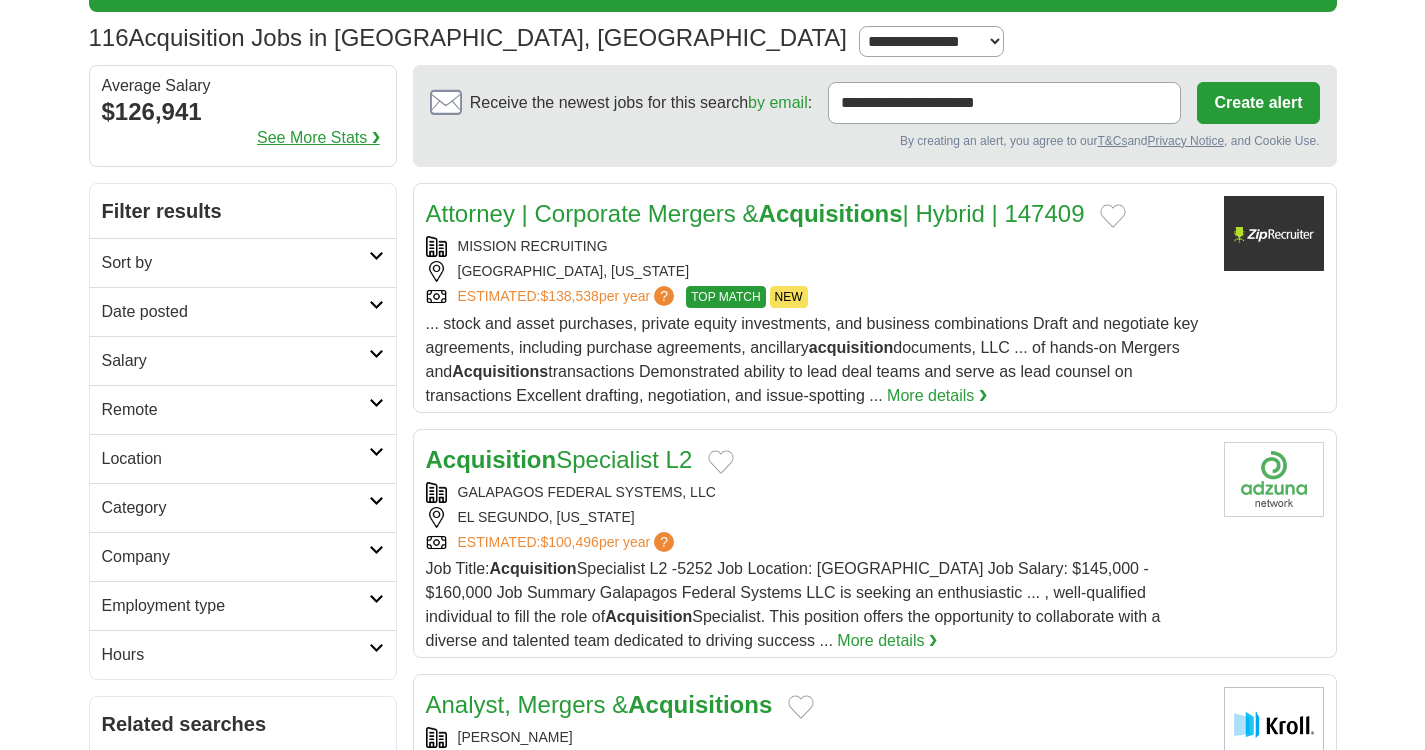 click on "See More Stats ❯" at bounding box center (318, 138) 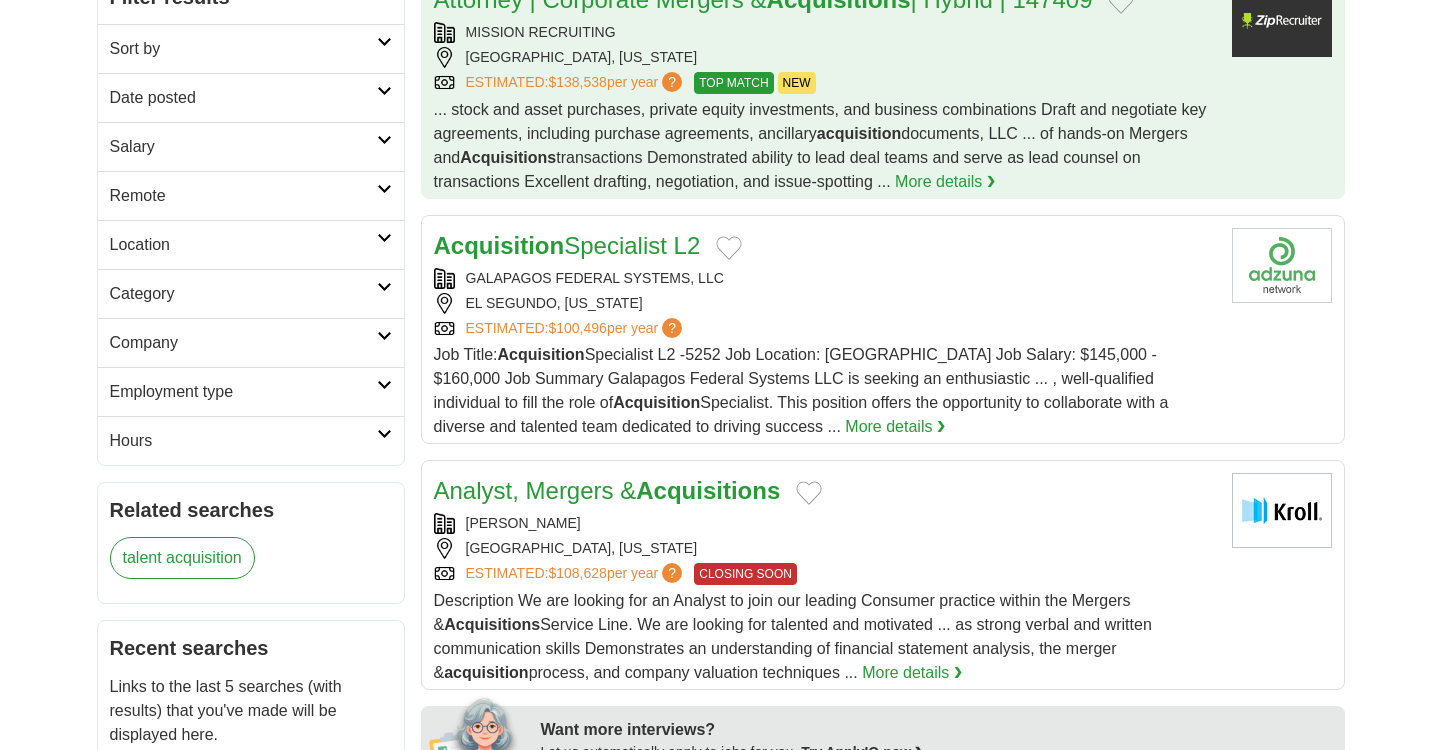 scroll, scrollTop: 343, scrollLeft: 0, axis: vertical 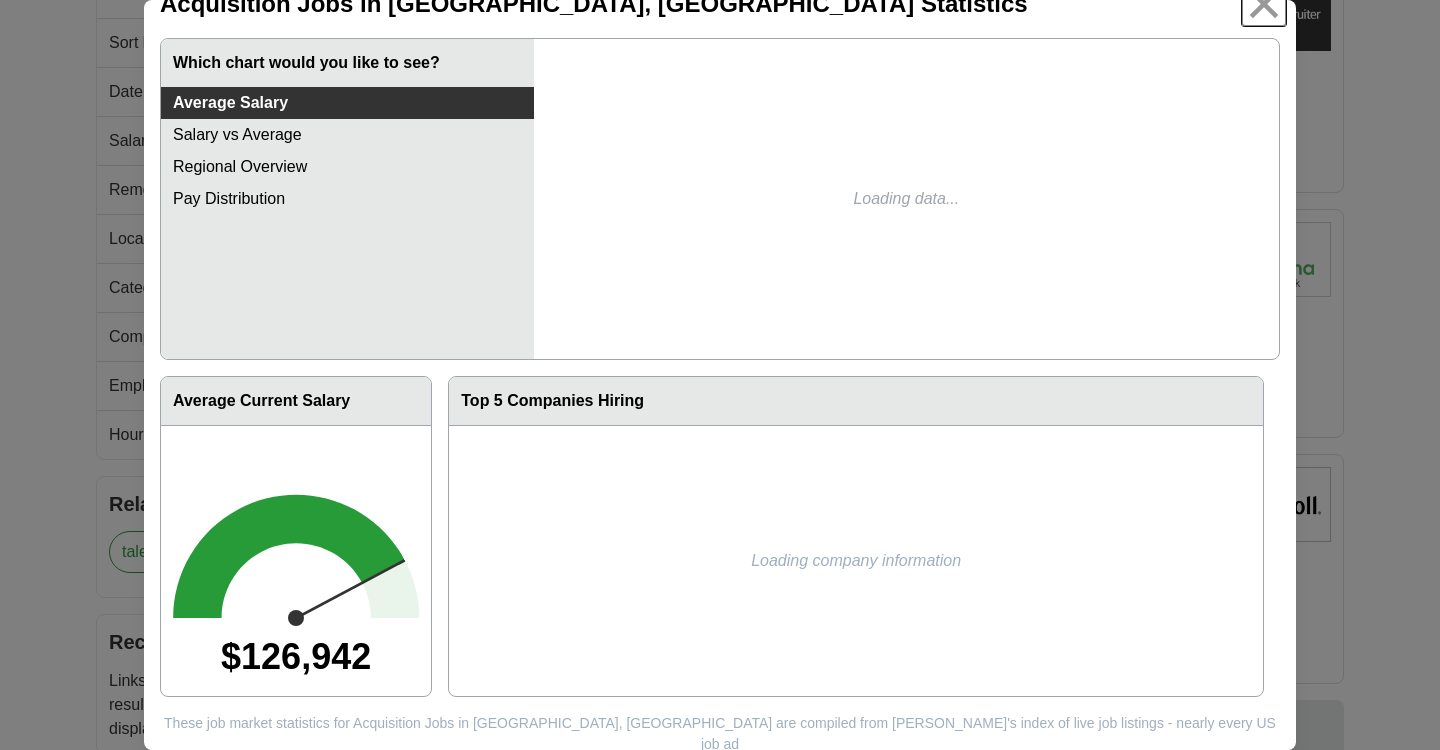click at bounding box center [1264, 4] 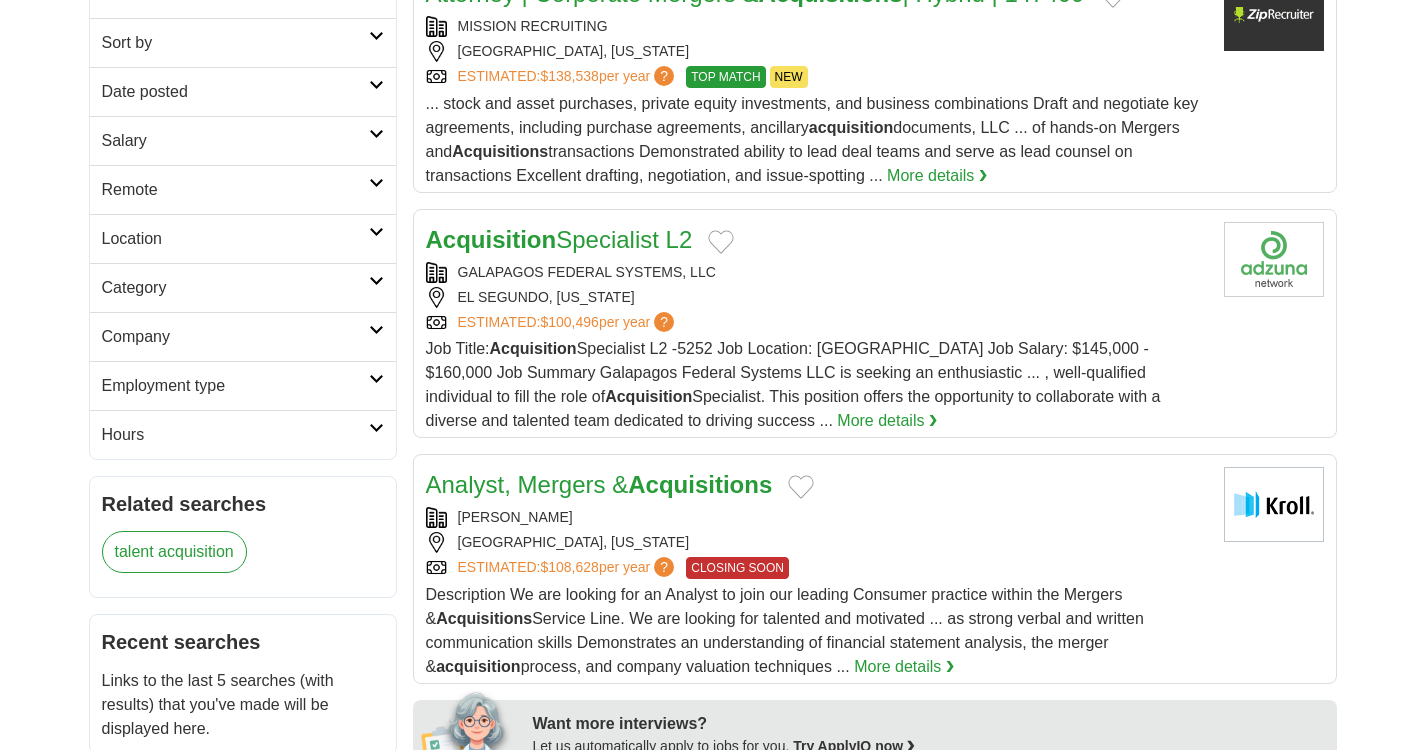 click on "Date posted" at bounding box center [235, 92] 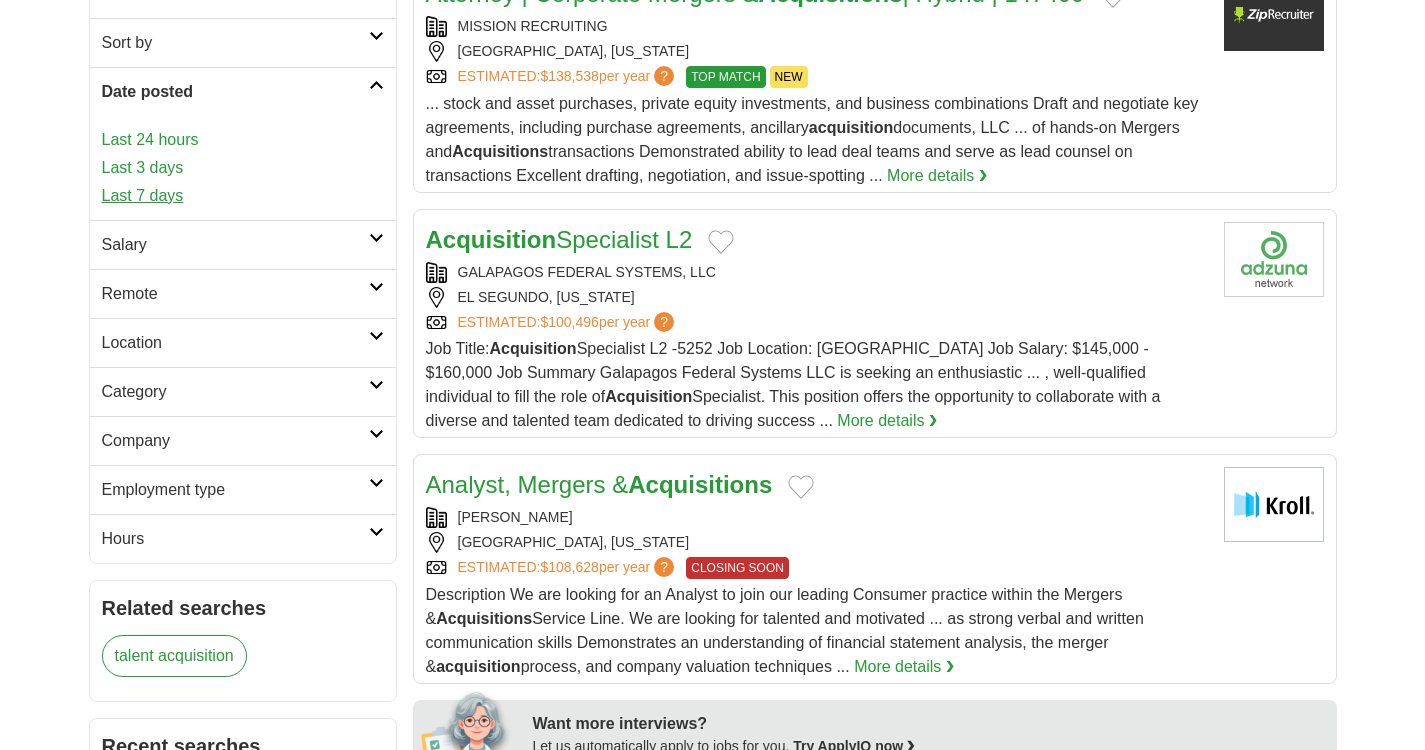 click on "Last 7 days" at bounding box center (243, 196) 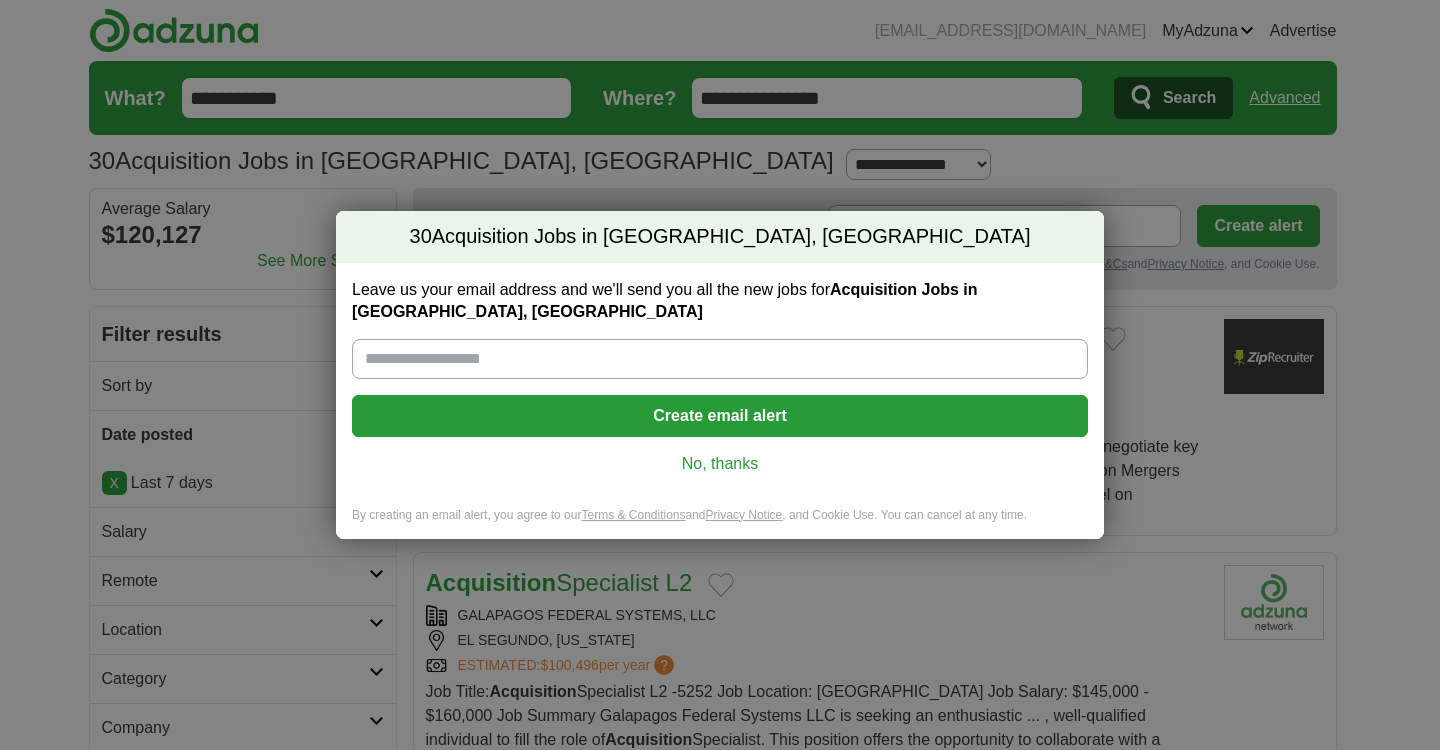 scroll, scrollTop: 0, scrollLeft: 0, axis: both 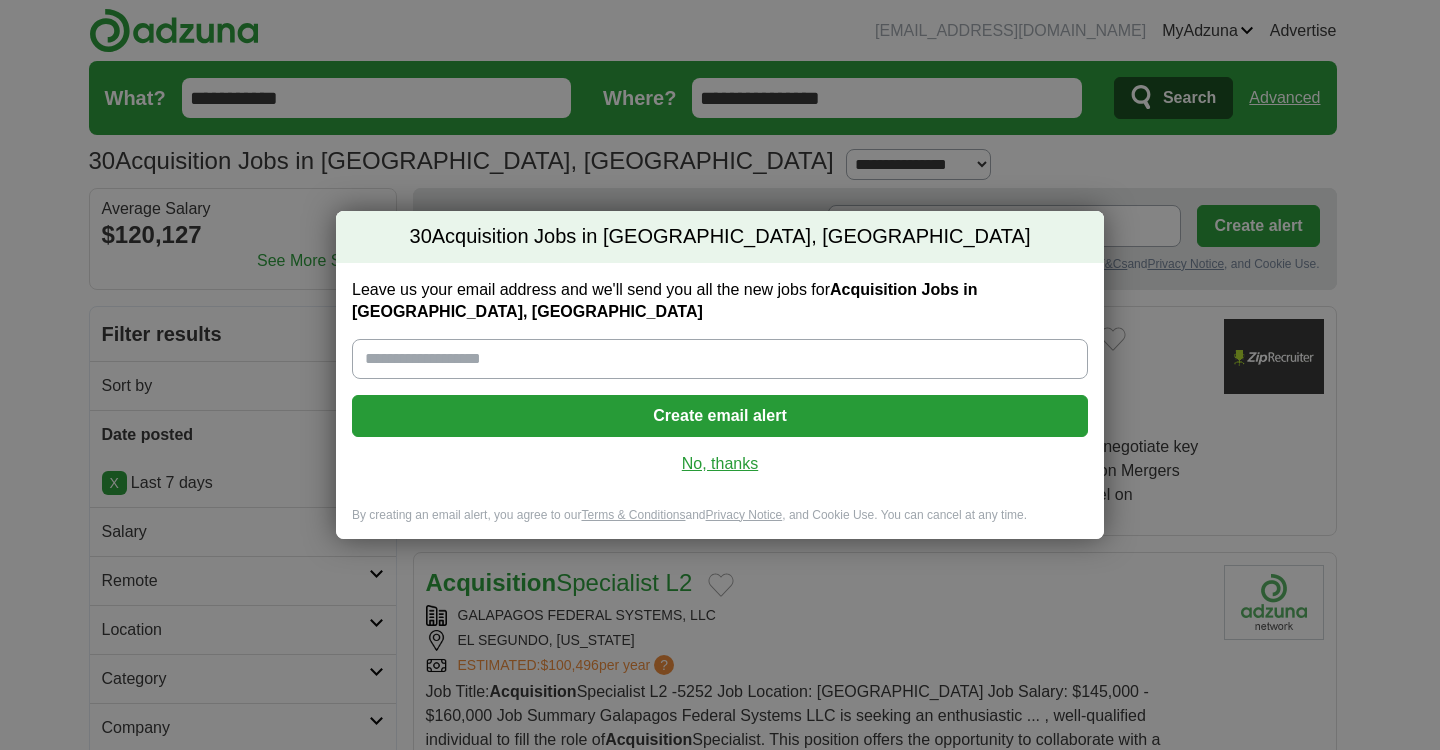 click on "No, thanks" at bounding box center (720, 464) 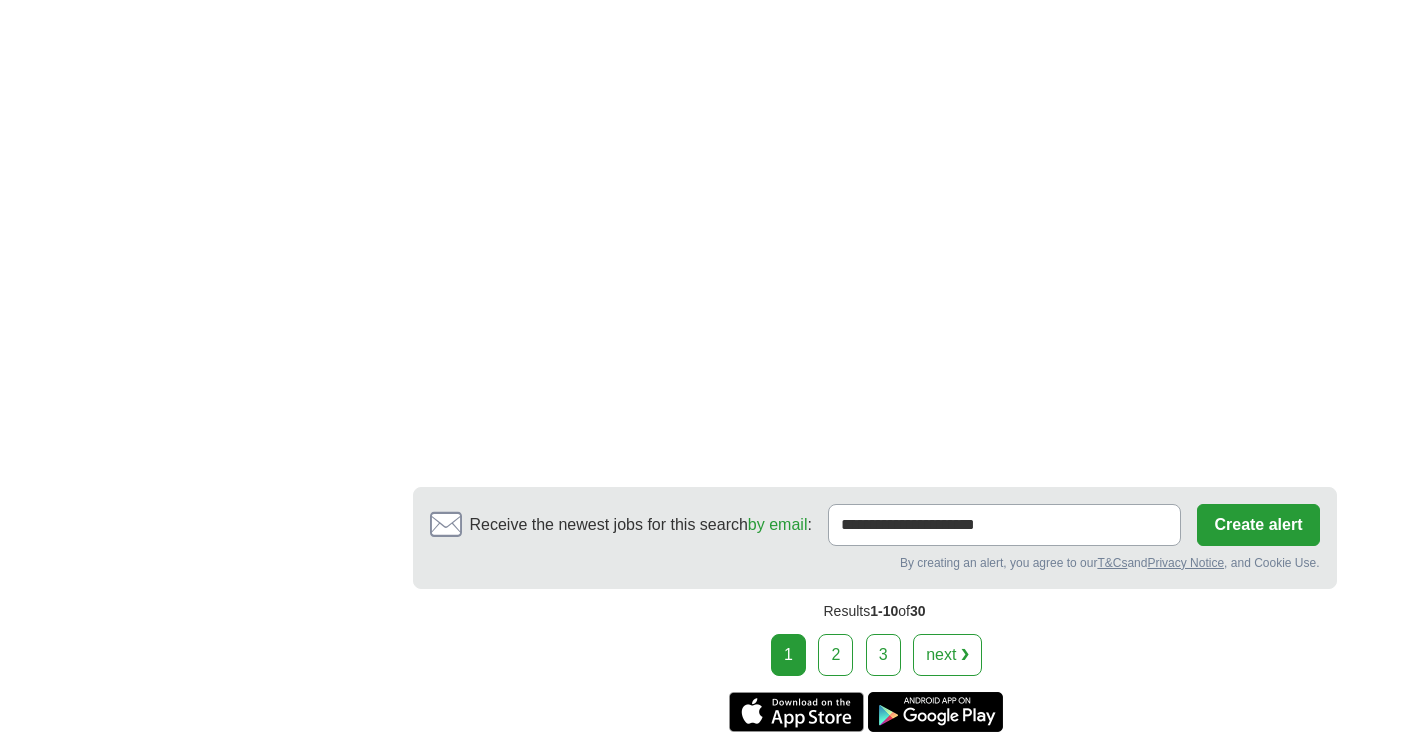 scroll, scrollTop: 3355, scrollLeft: 0, axis: vertical 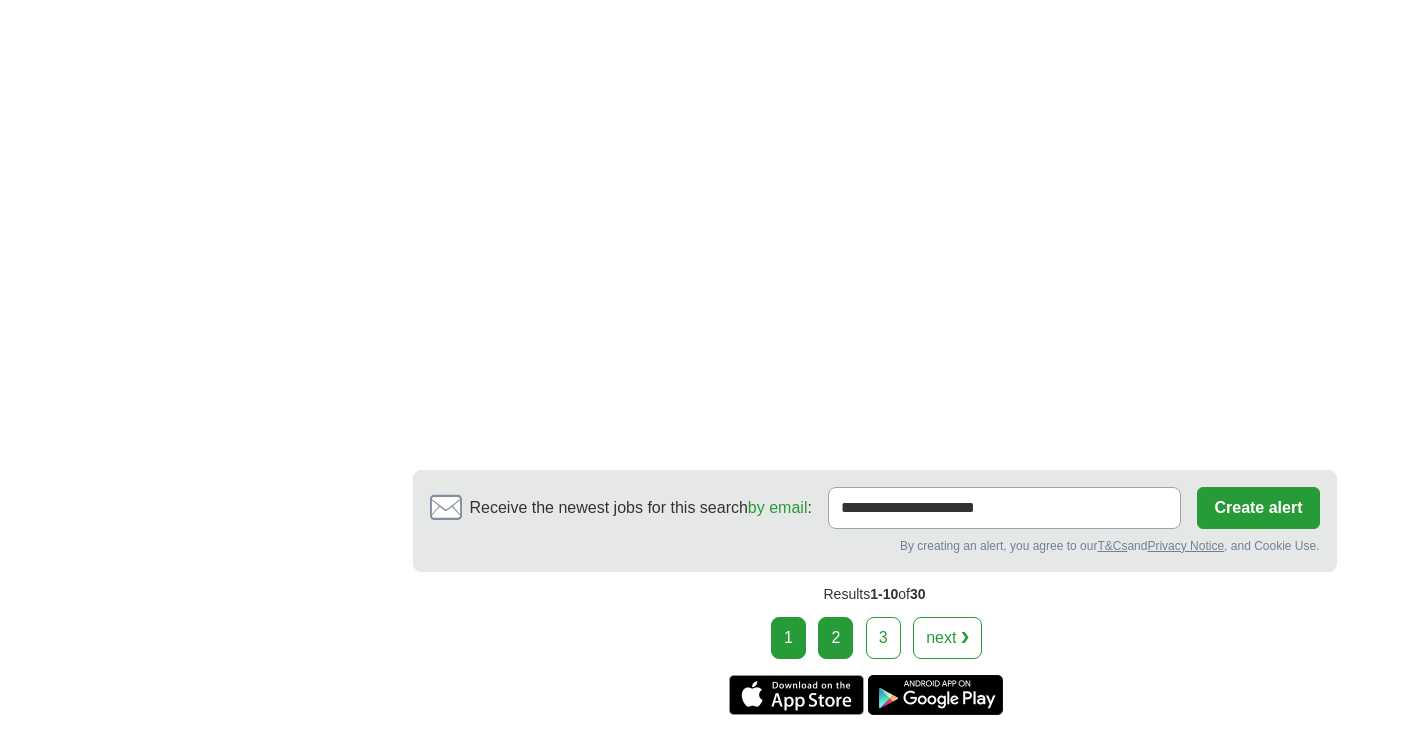 click on "2" at bounding box center [835, 638] 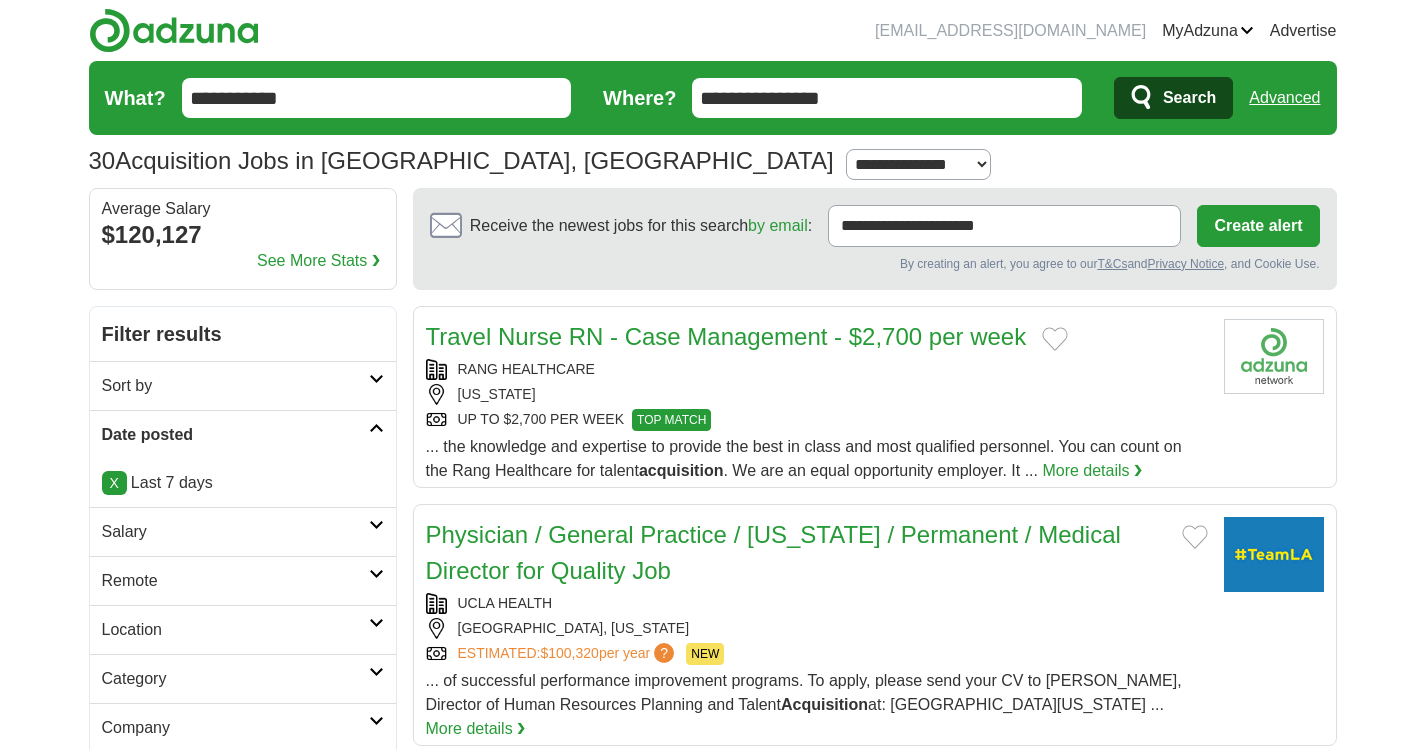 scroll, scrollTop: 0, scrollLeft: 0, axis: both 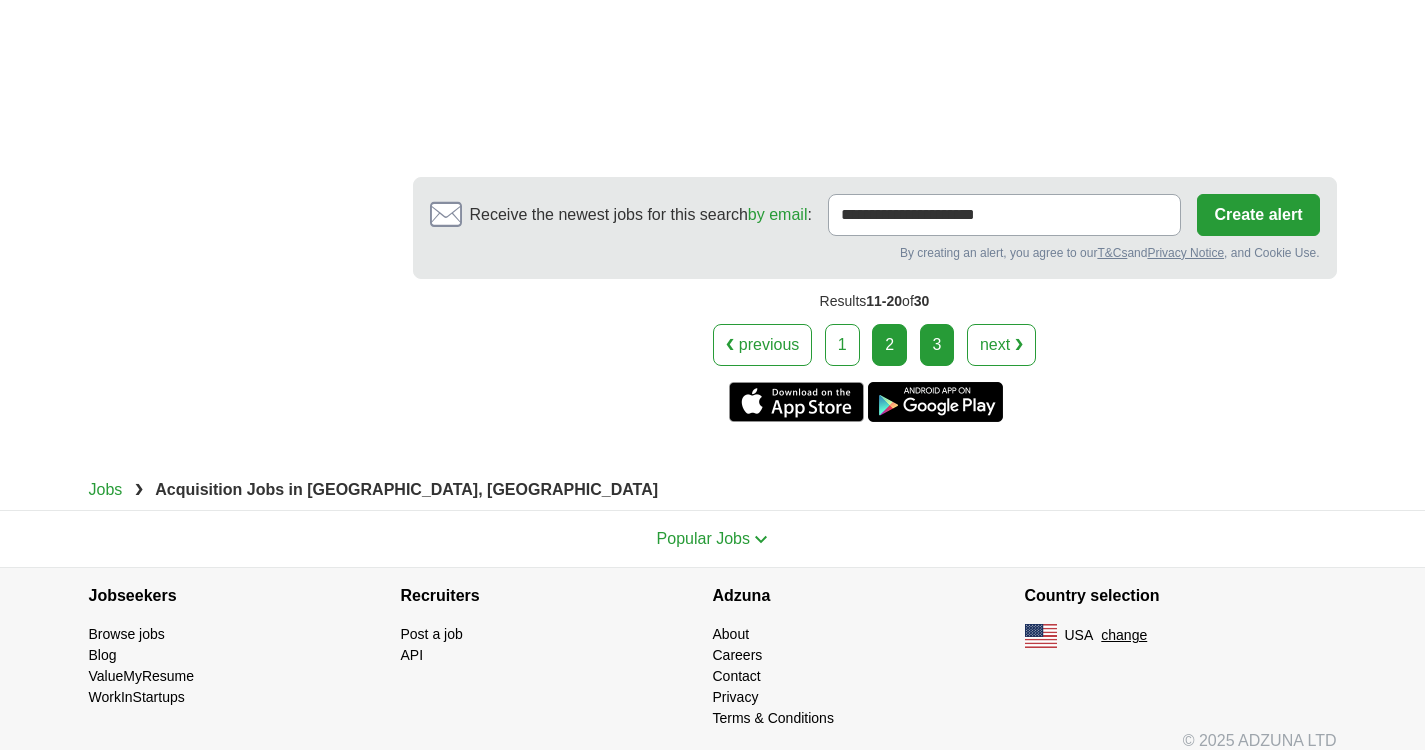 click on "3" at bounding box center (937, 345) 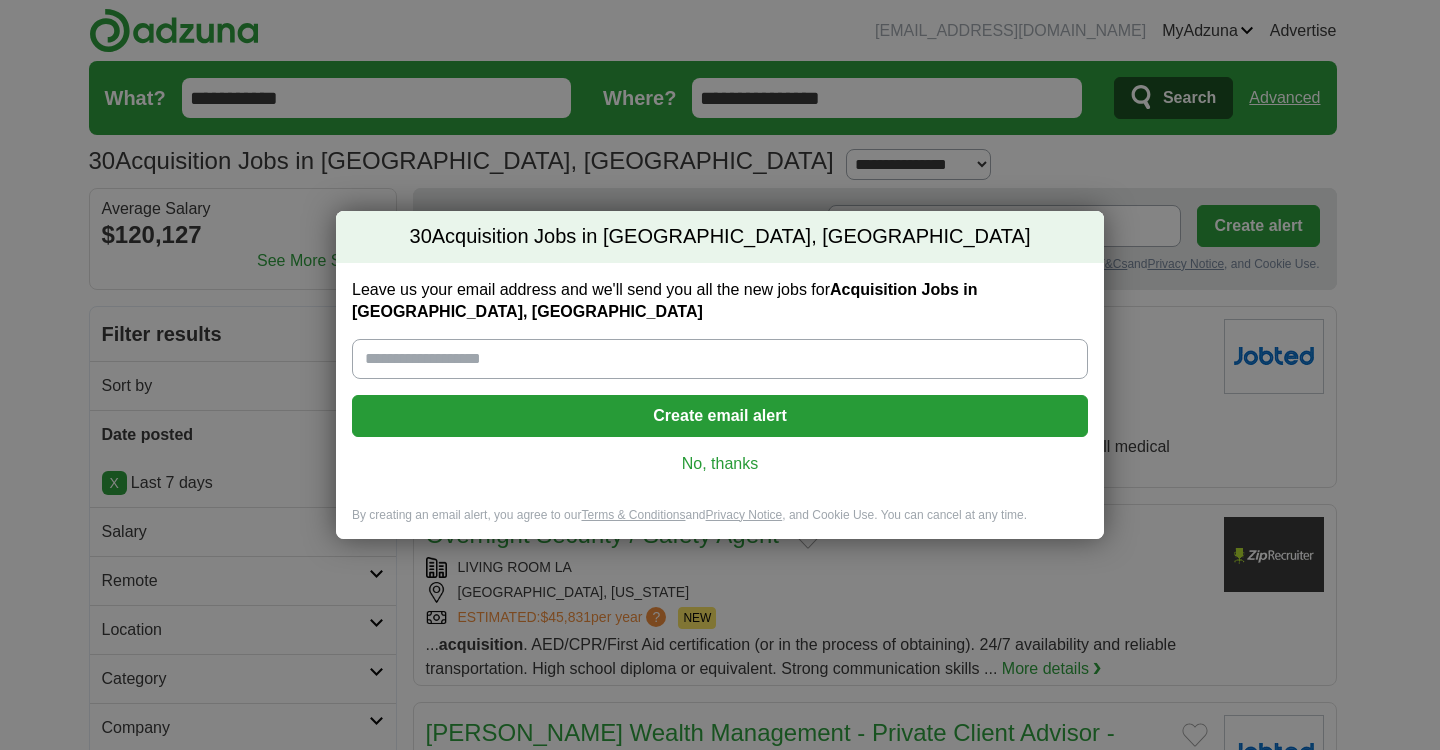 scroll, scrollTop: 0, scrollLeft: 0, axis: both 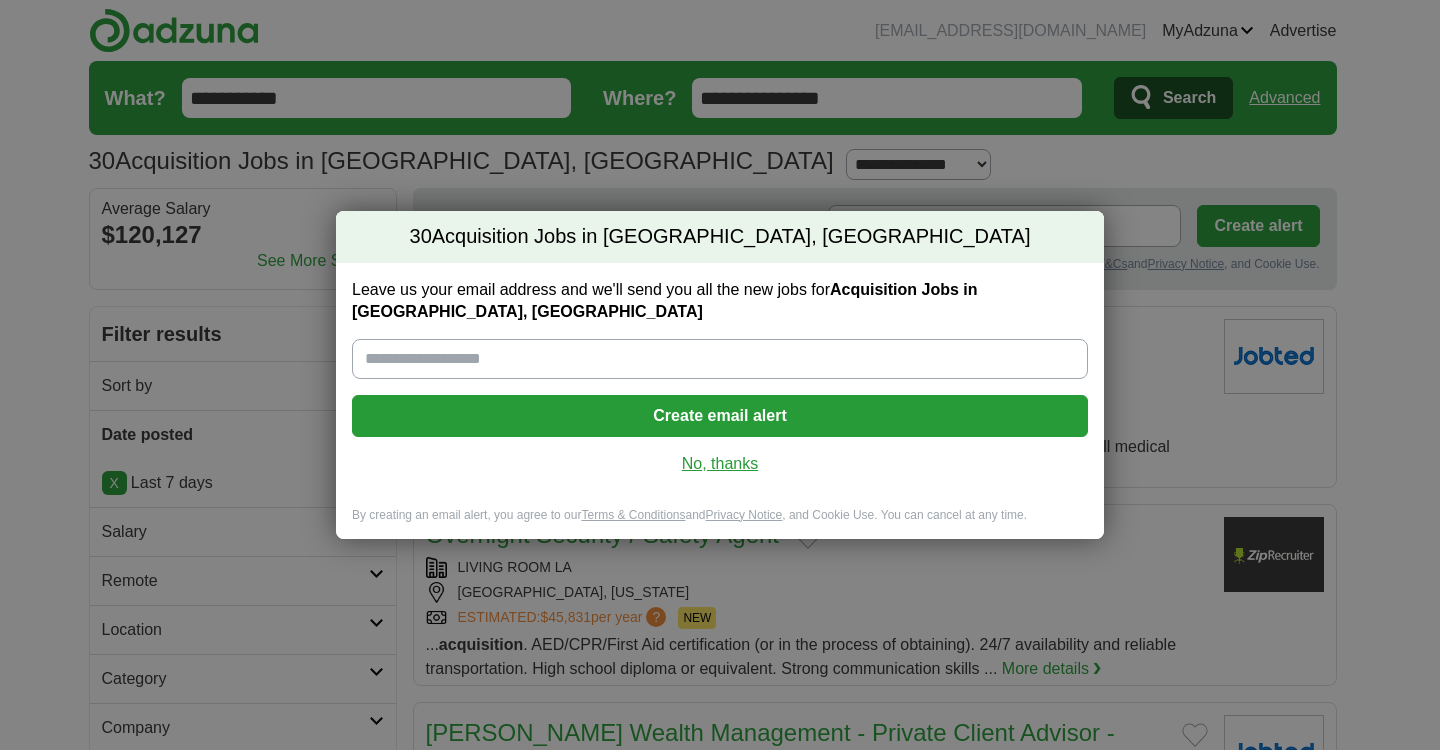 click on "No, thanks" at bounding box center (720, 464) 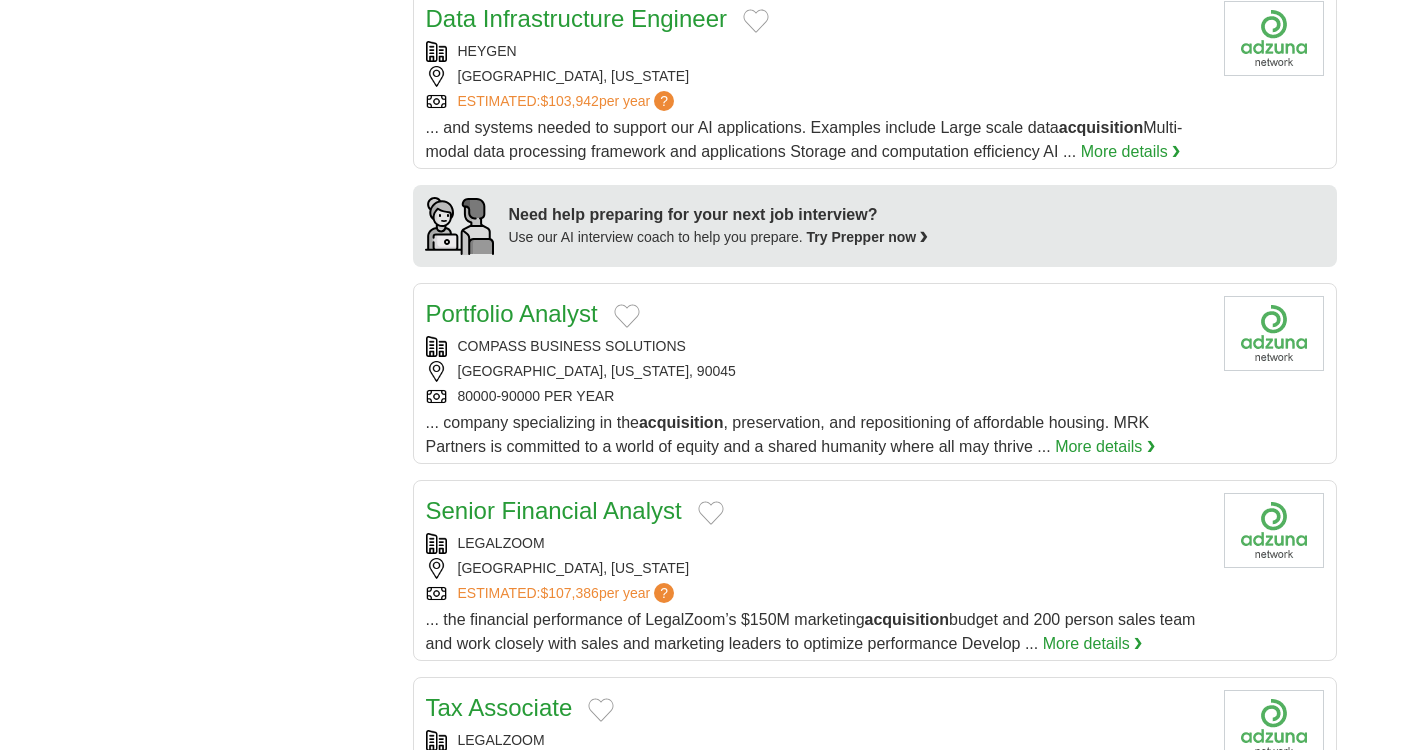scroll, scrollTop: 1496, scrollLeft: 0, axis: vertical 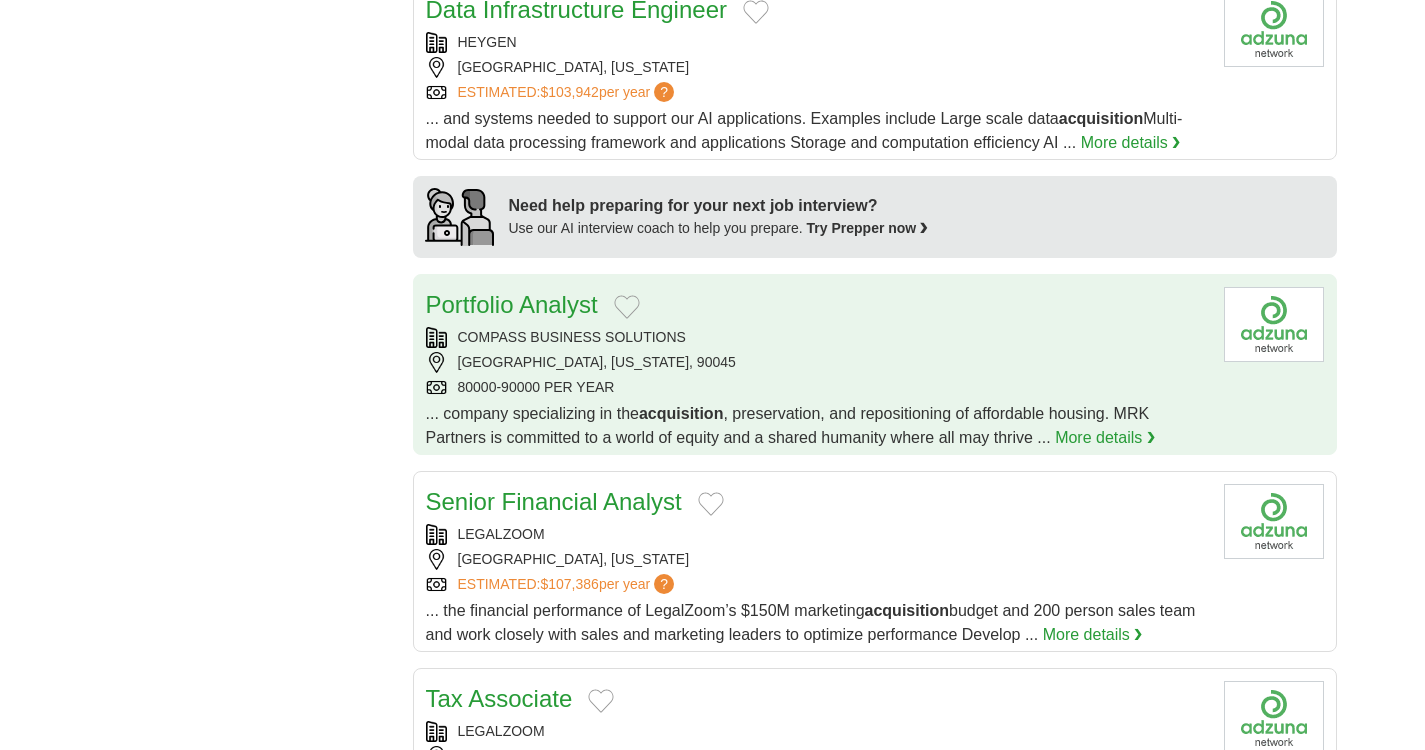 click on "COMPASS BUSINESS SOLUTIONS
LOS ANGELES, CALIFORNIA, 90045
80000-90000 PER YEAR" at bounding box center (817, 362) 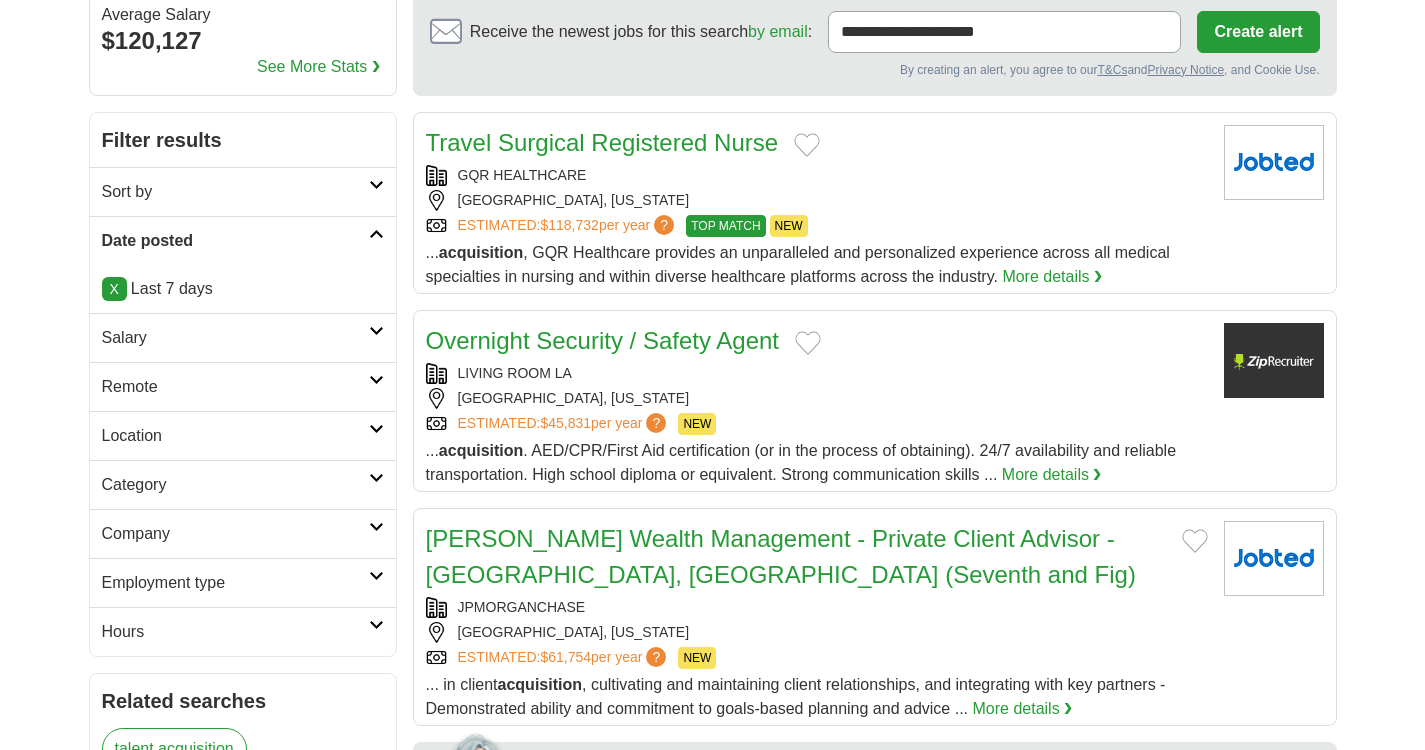 scroll, scrollTop: 193, scrollLeft: 0, axis: vertical 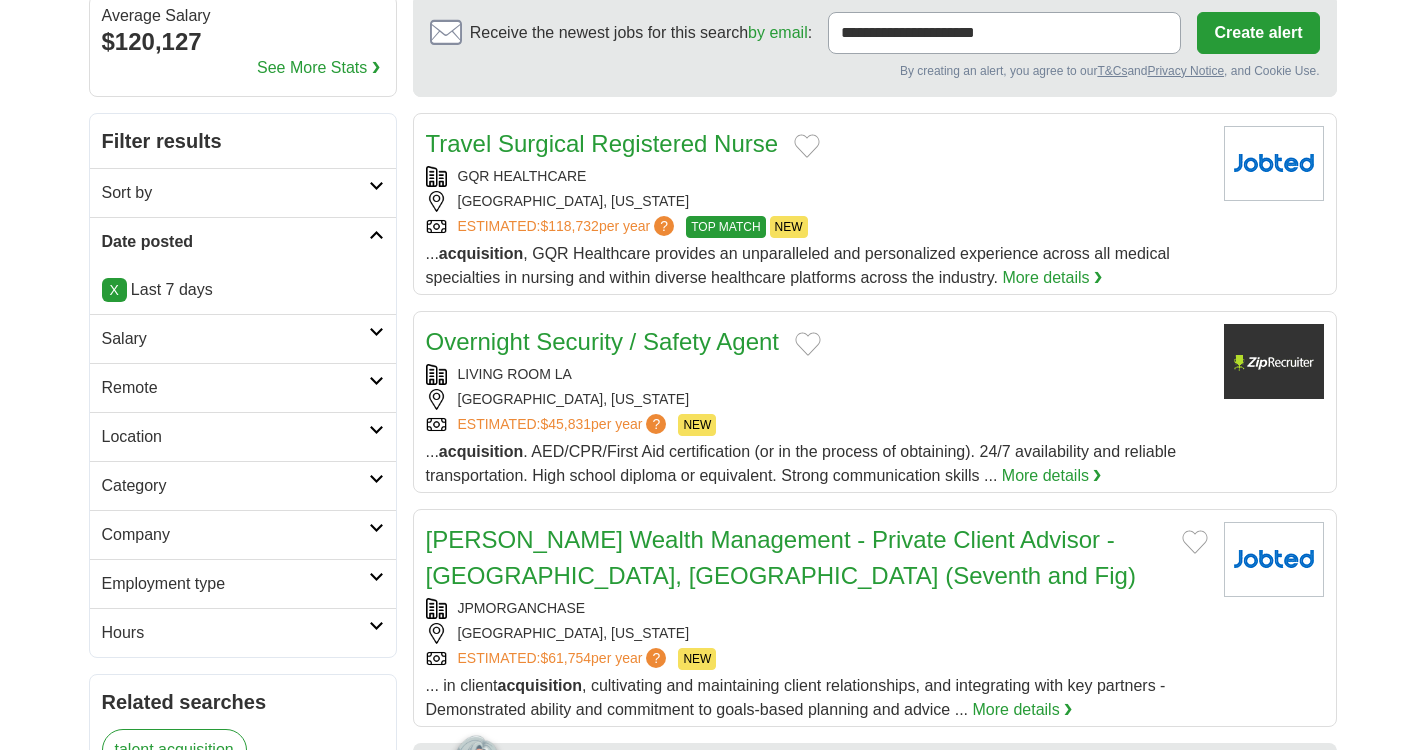 click on "Category" at bounding box center (235, 486) 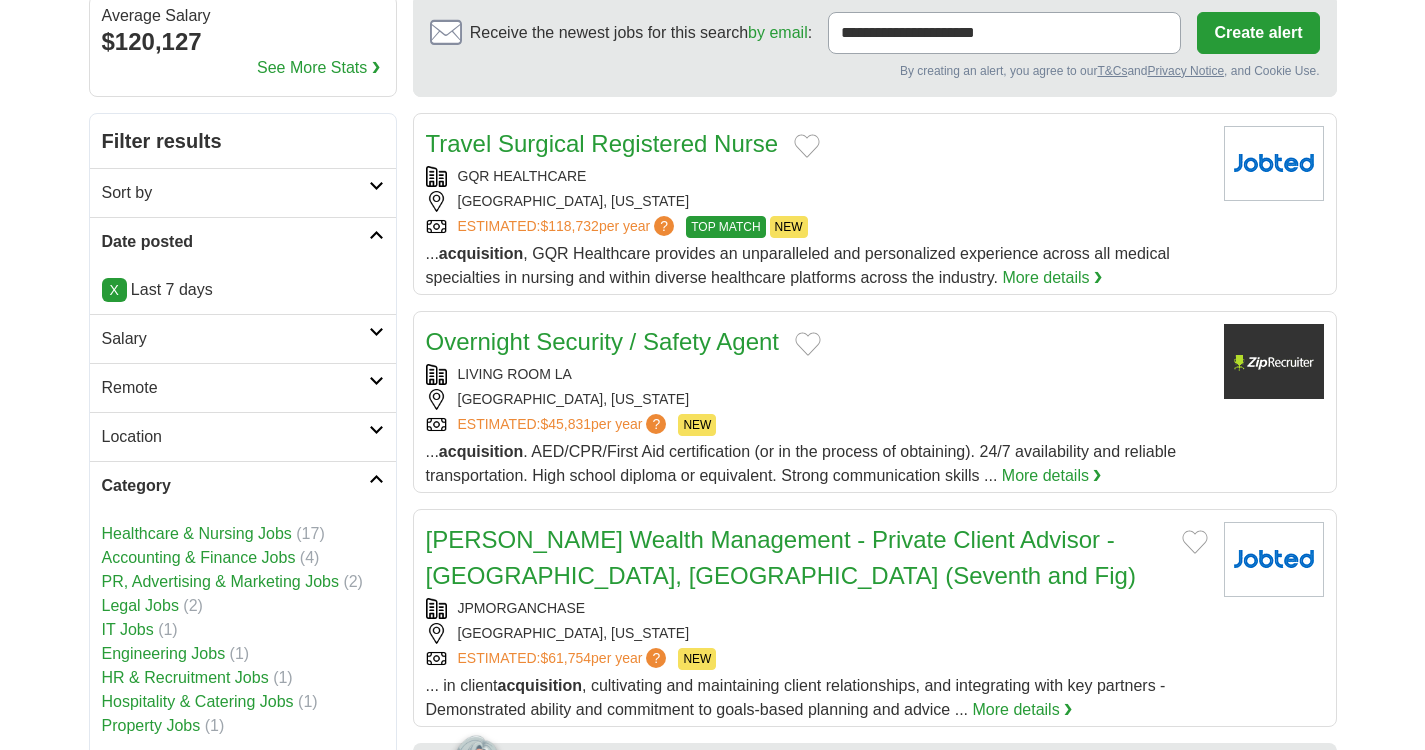 click on "Category" at bounding box center [235, 486] 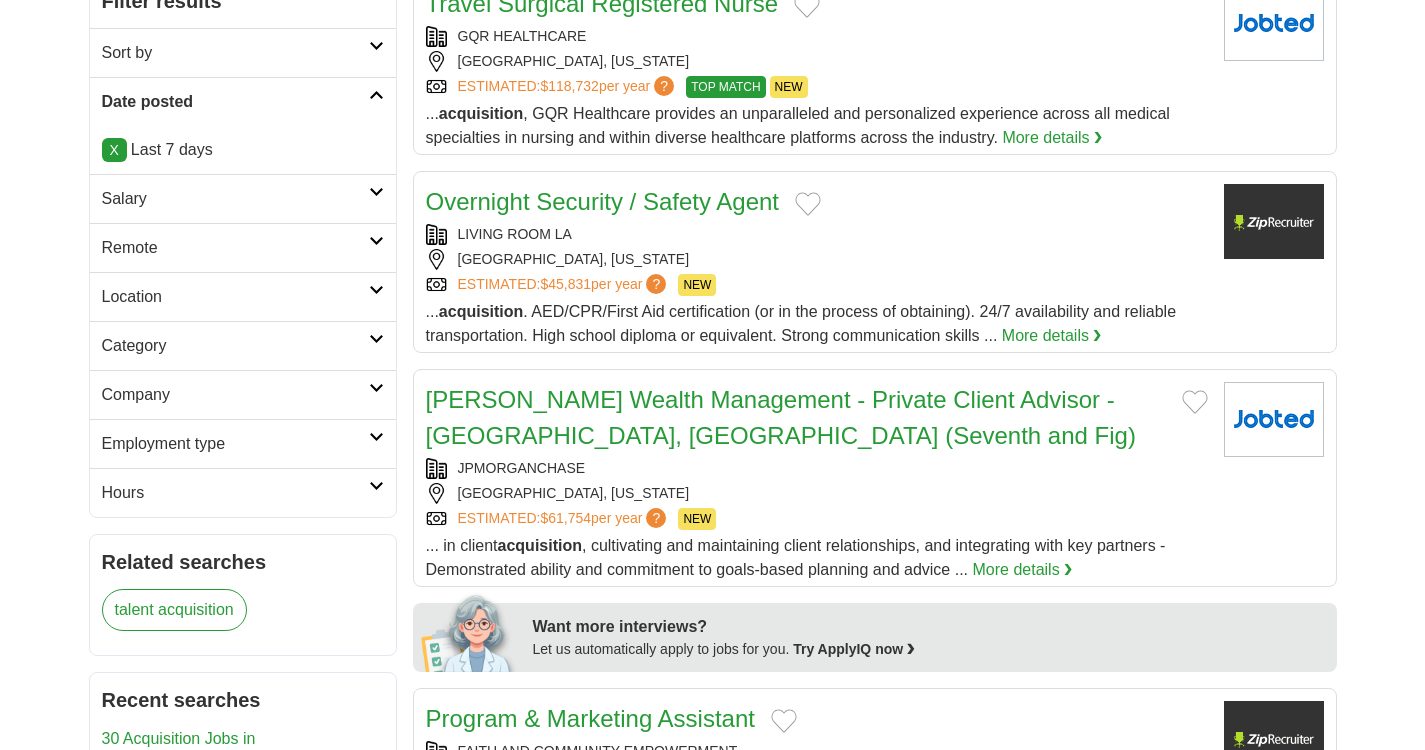 scroll, scrollTop: 336, scrollLeft: 0, axis: vertical 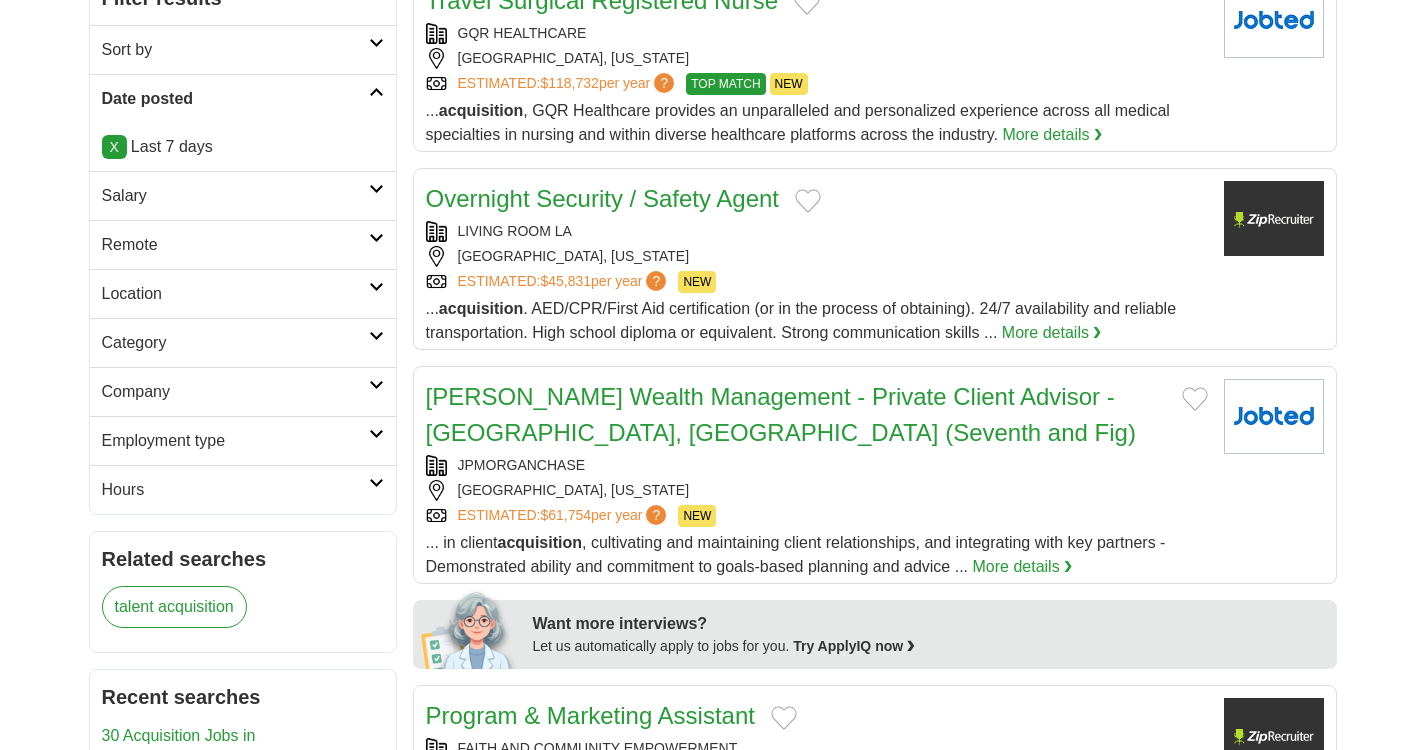 click on "Employment type" at bounding box center [235, 441] 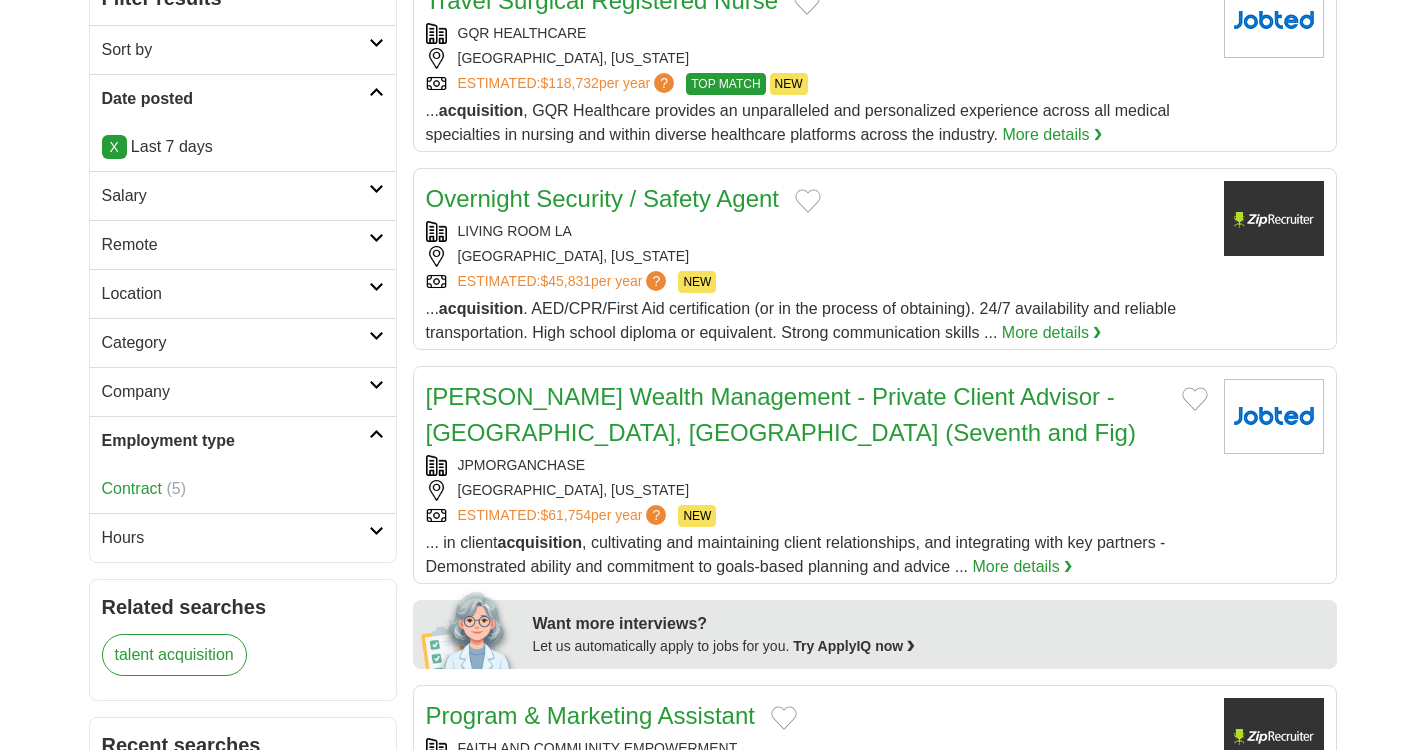 click on "Employment type" at bounding box center [235, 441] 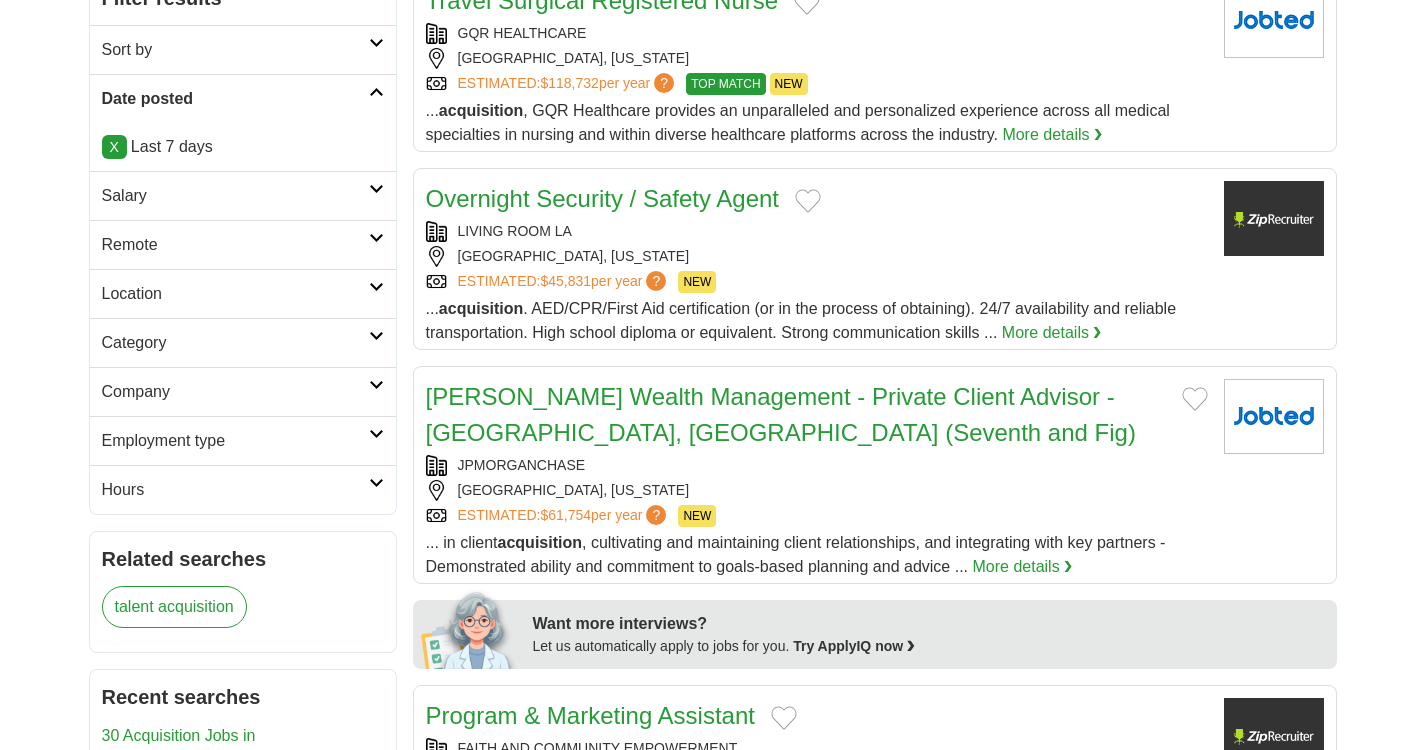 click on "Employment type" at bounding box center (243, 440) 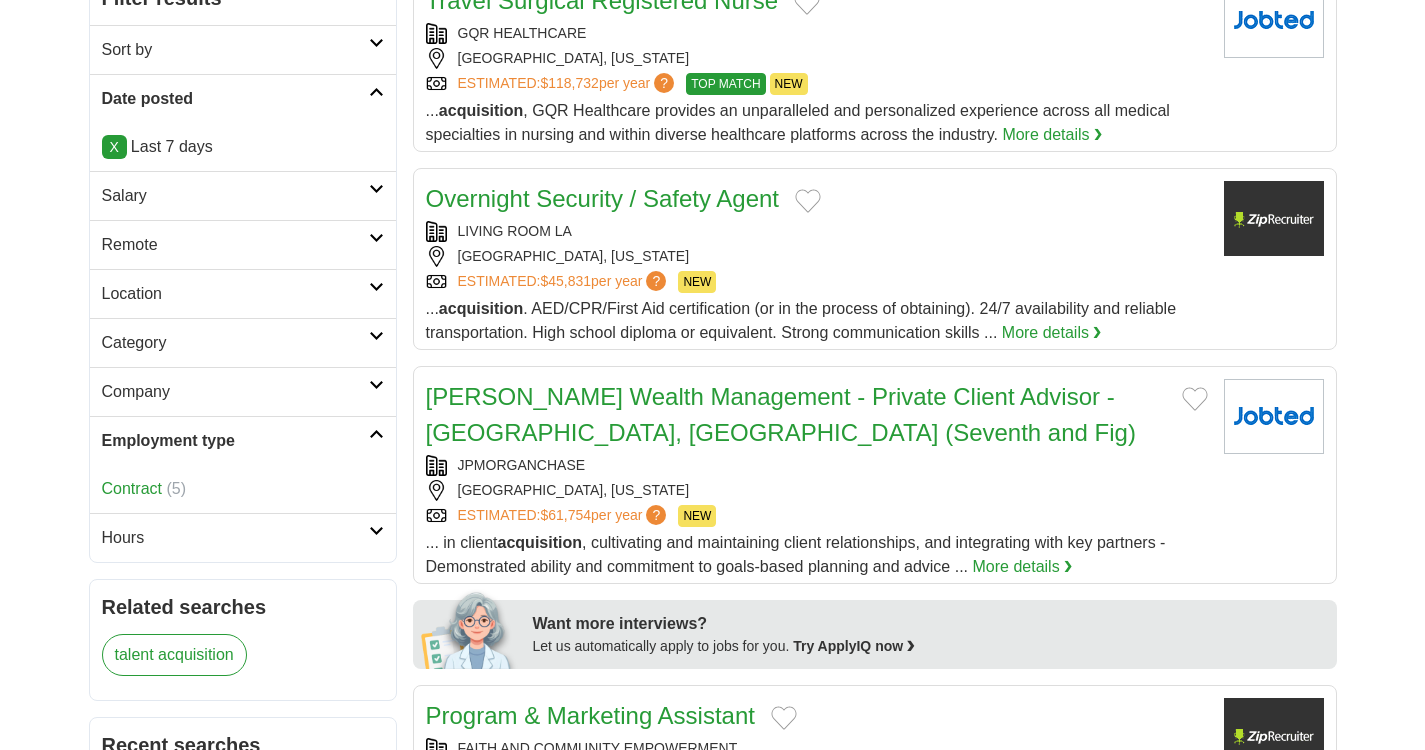 click on "Employment type" at bounding box center (235, 441) 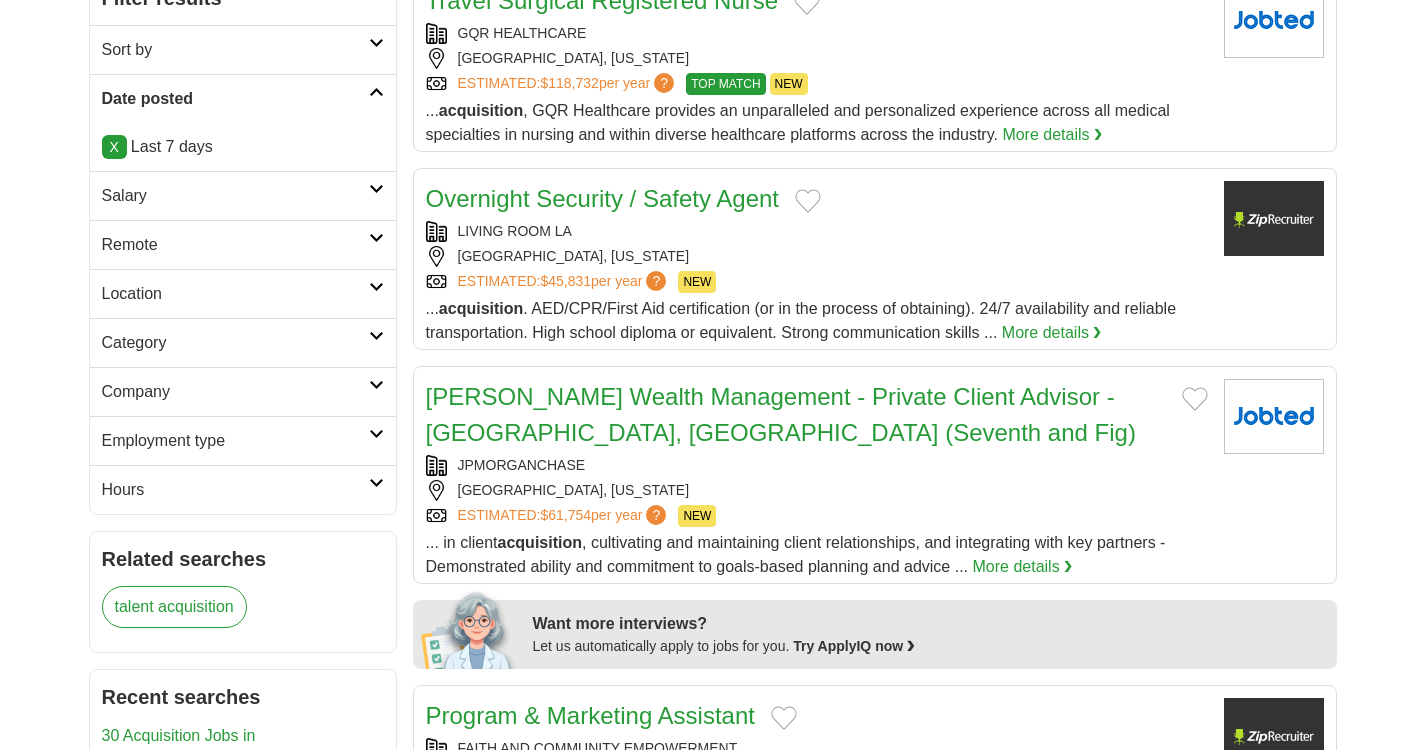 scroll, scrollTop: 0, scrollLeft: 0, axis: both 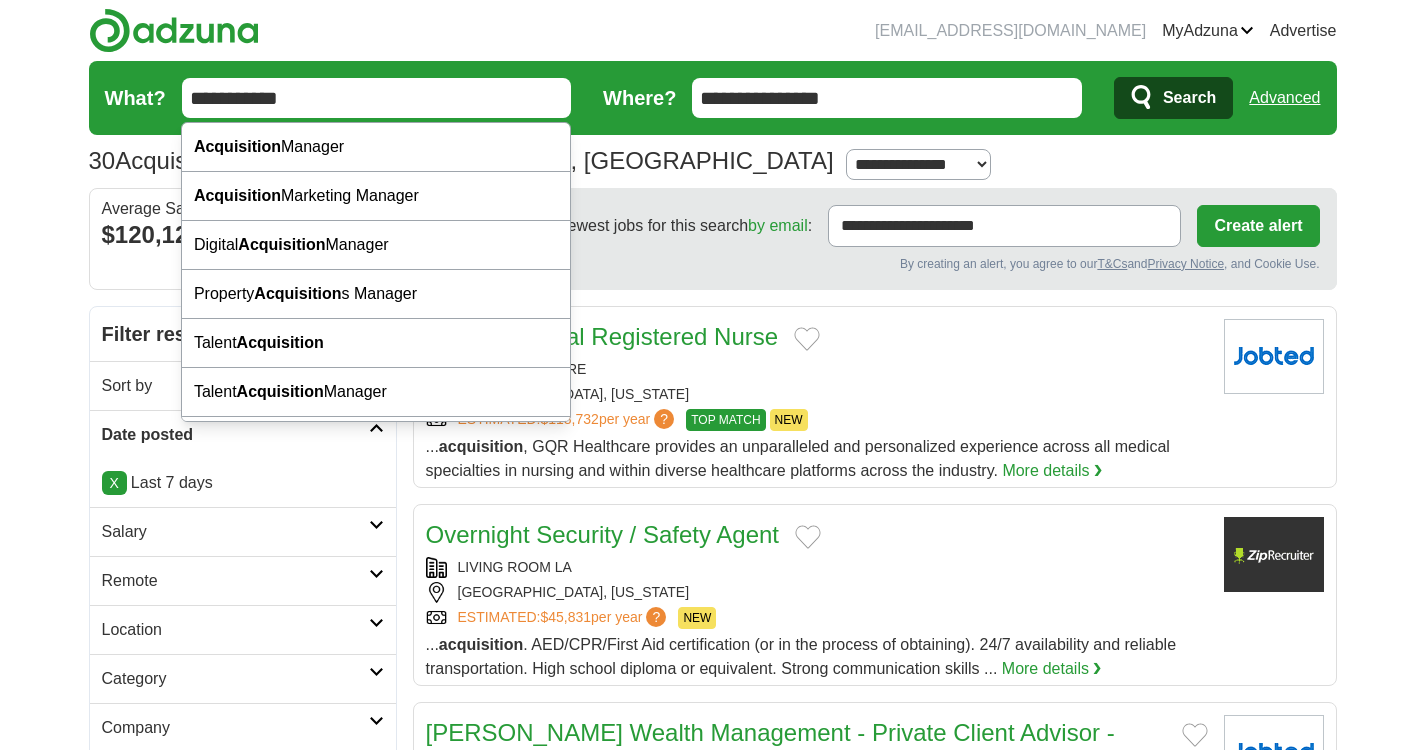 drag, startPoint x: 321, startPoint y: 98, endPoint x: 60, endPoint y: 100, distance: 261.00766 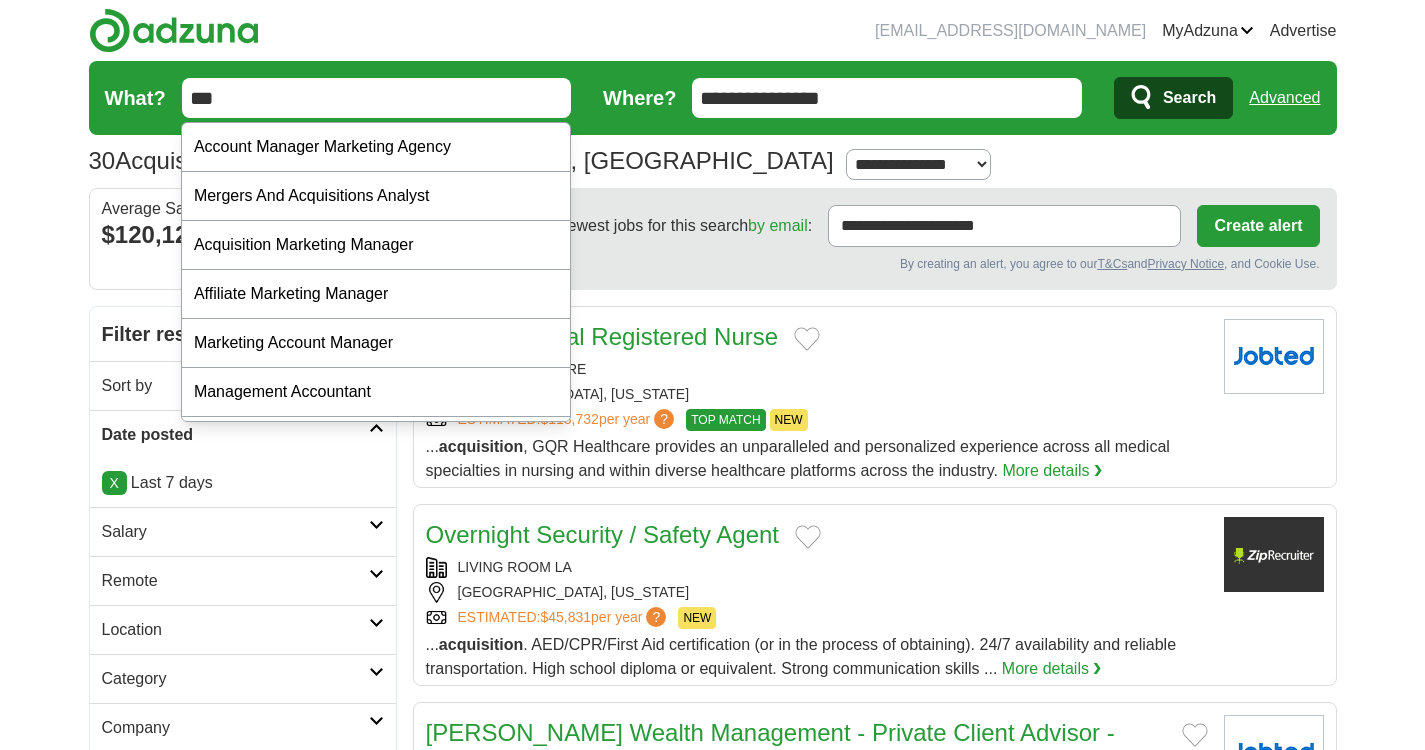 type on "***" 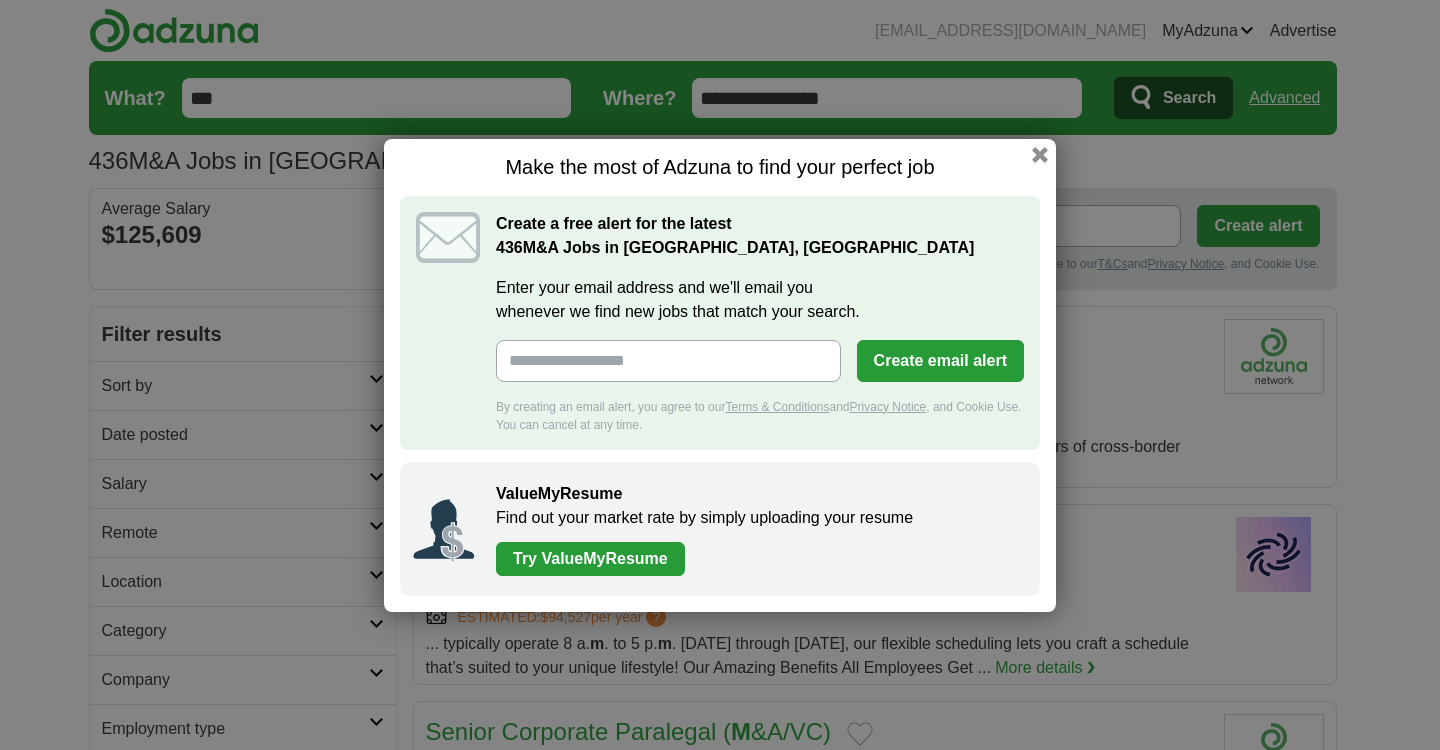 scroll, scrollTop: 0, scrollLeft: 0, axis: both 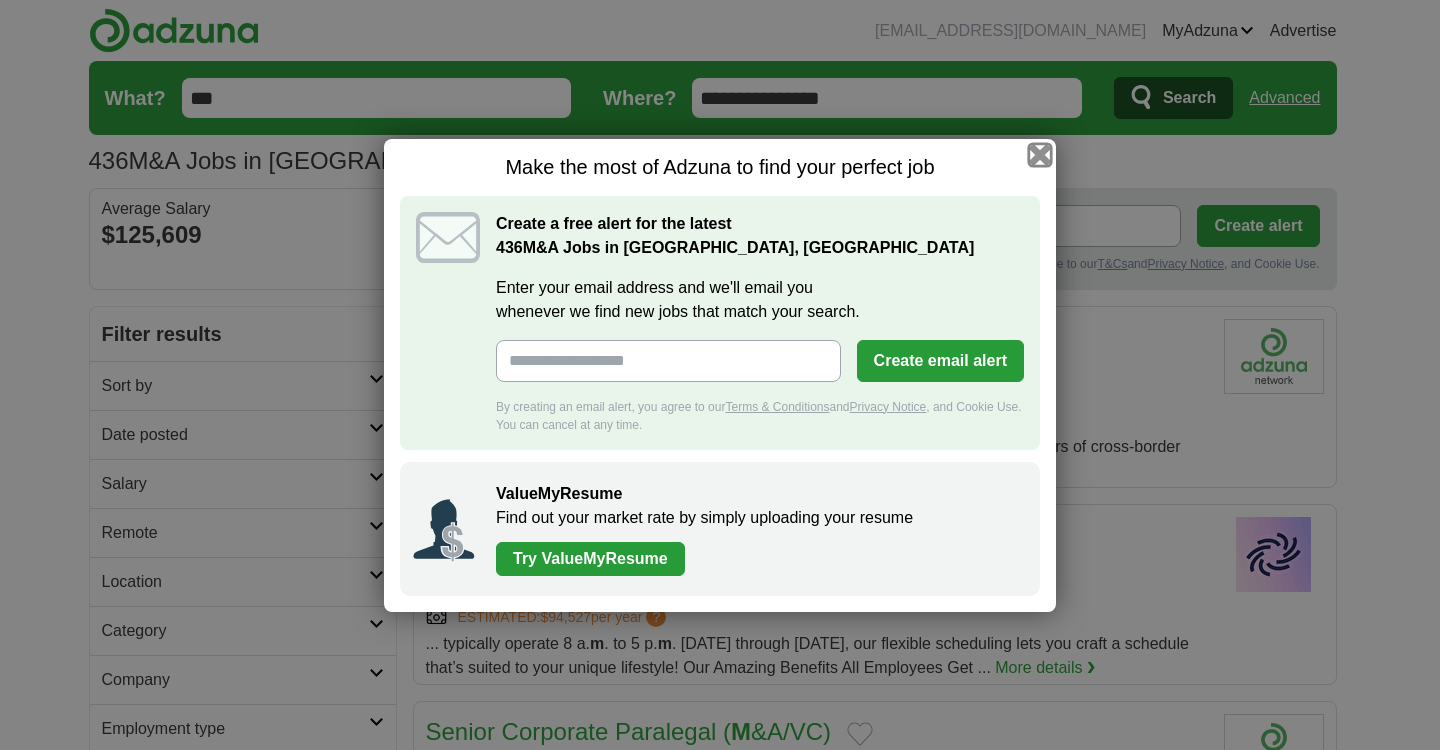 click at bounding box center (1040, 154) 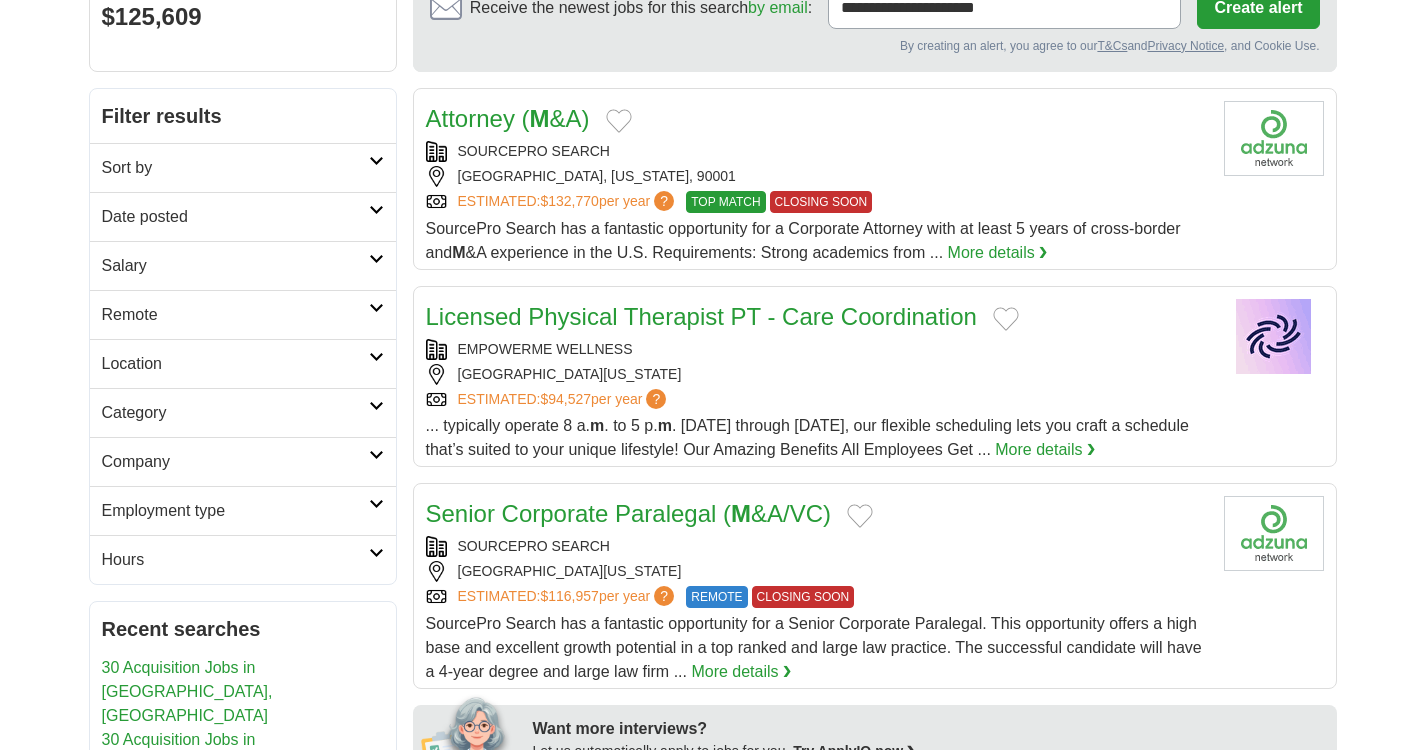 scroll, scrollTop: 219, scrollLeft: 0, axis: vertical 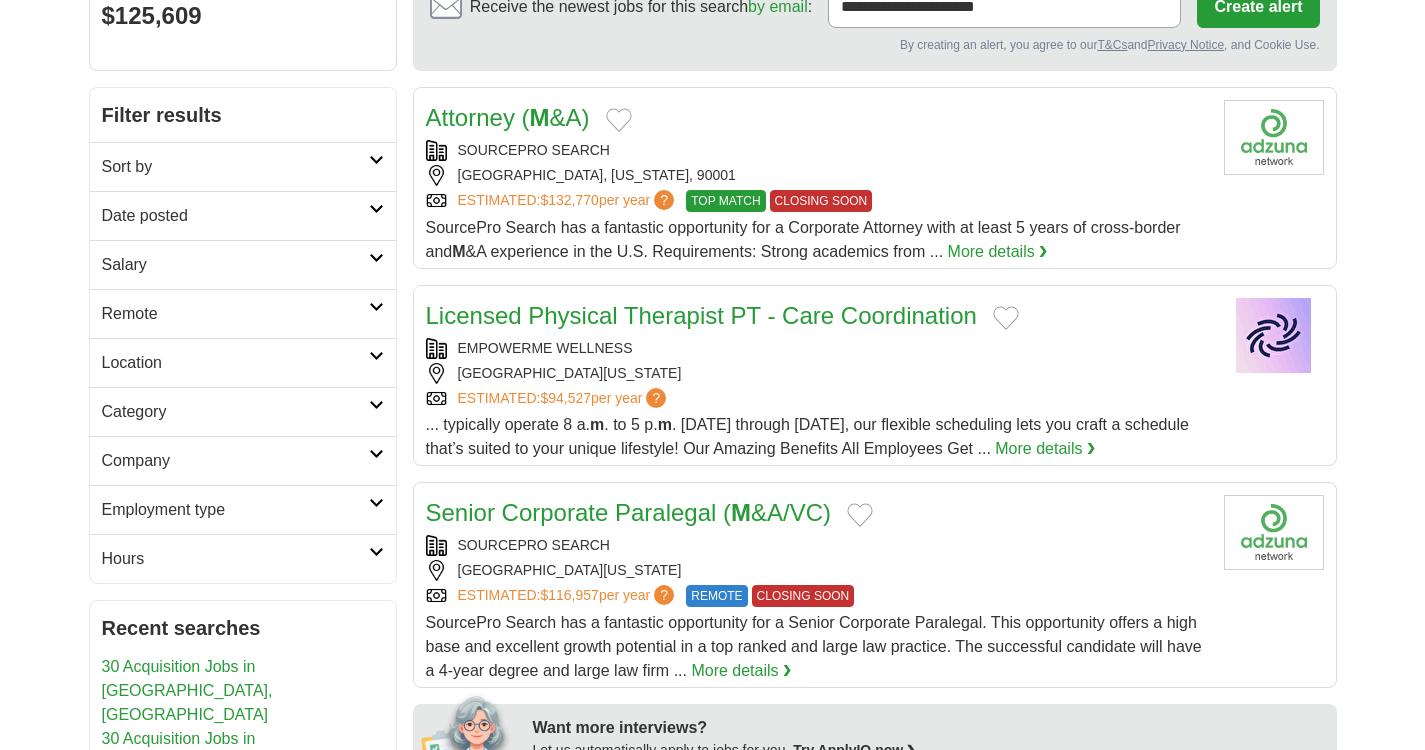 click on "Employment type" at bounding box center [235, 510] 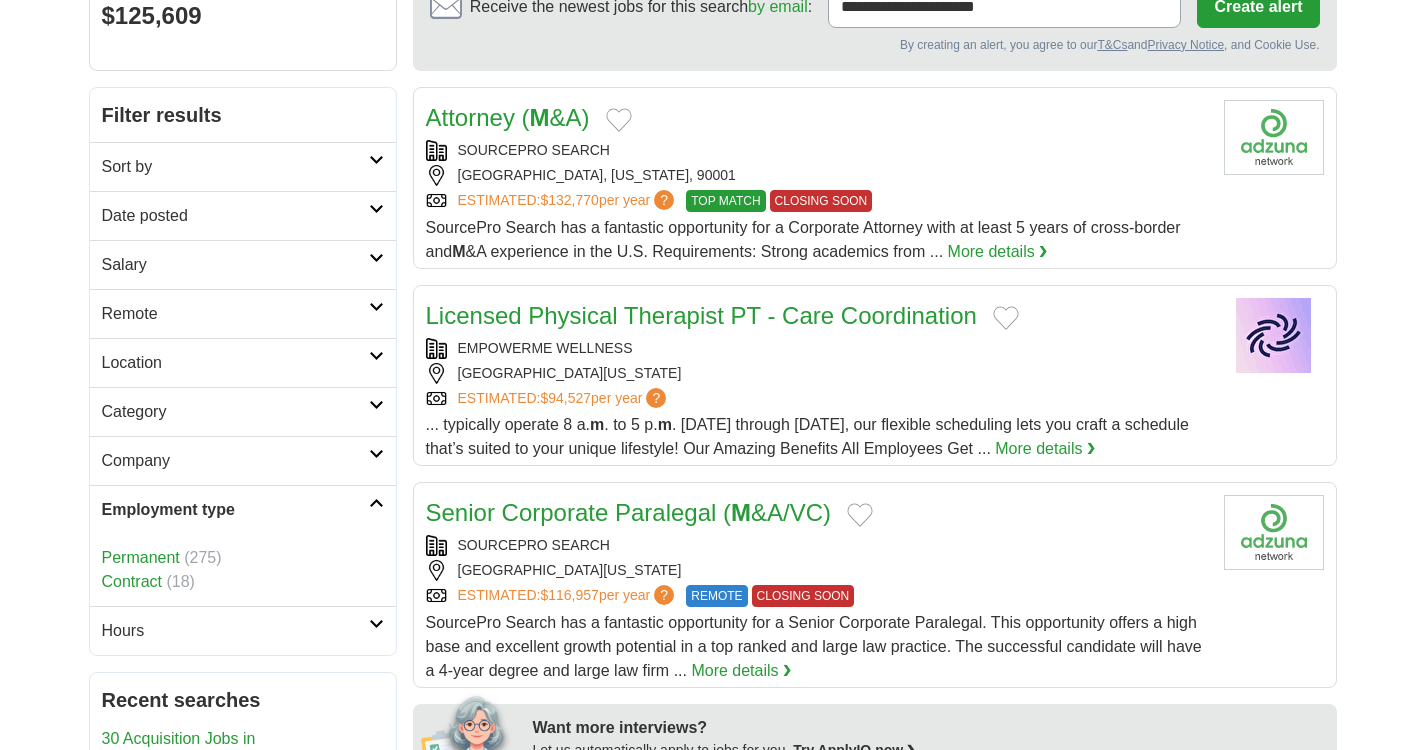 click on "Employment type" at bounding box center [235, 510] 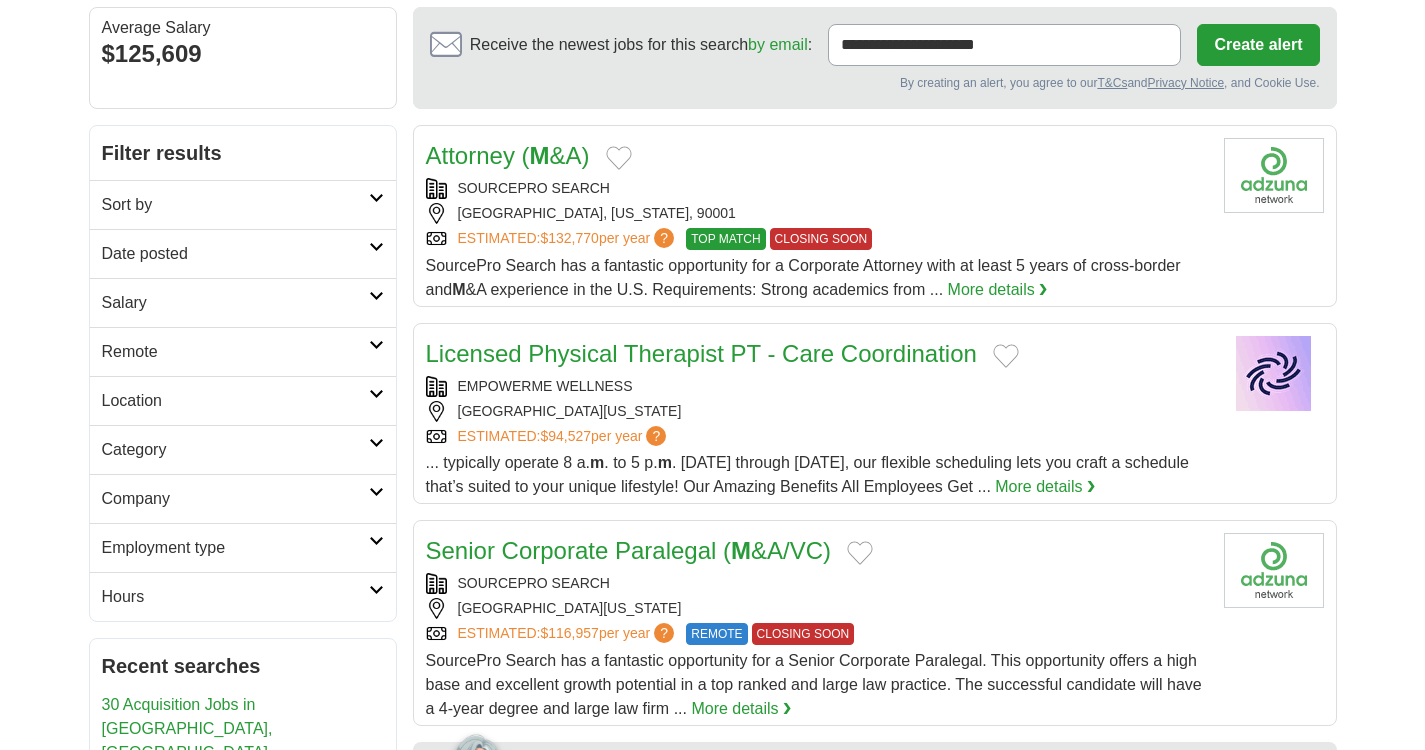 scroll, scrollTop: 161, scrollLeft: 0, axis: vertical 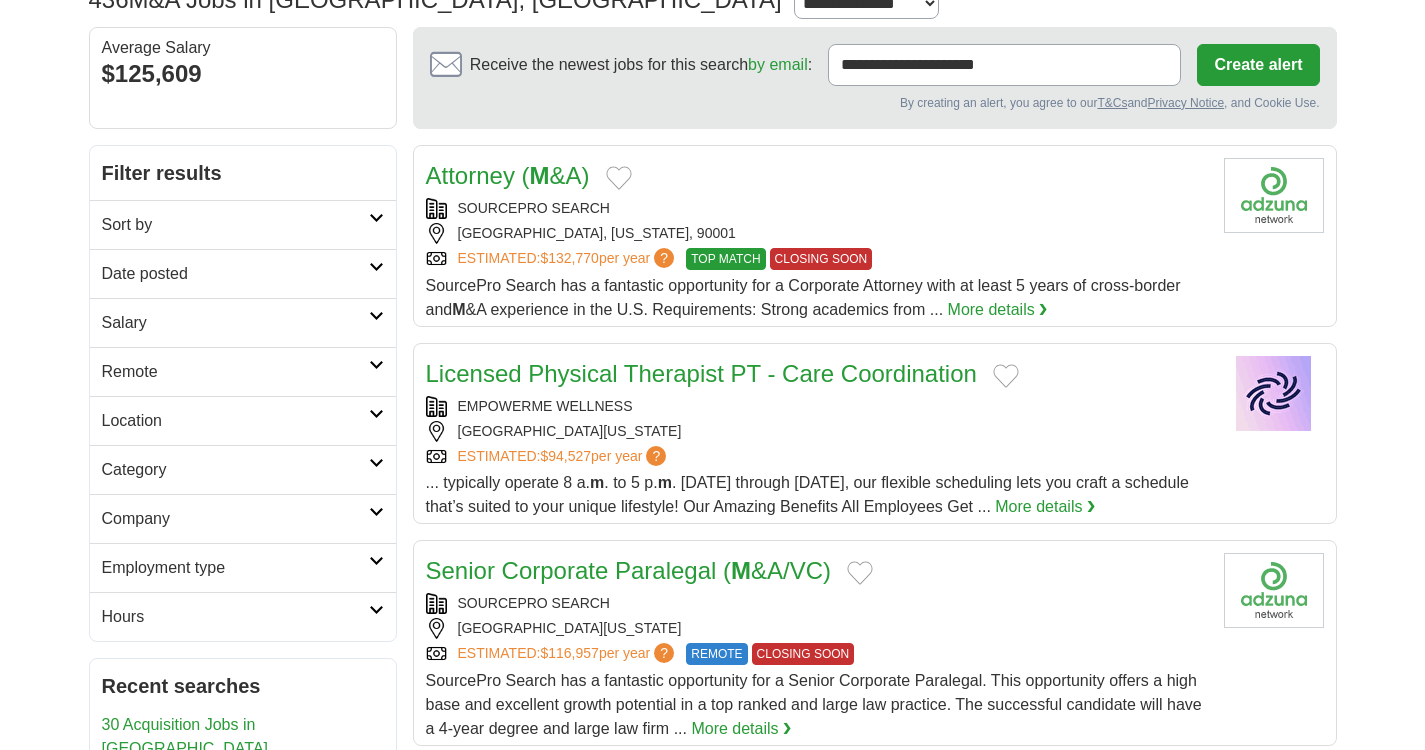 click on "Date posted" at bounding box center (235, 274) 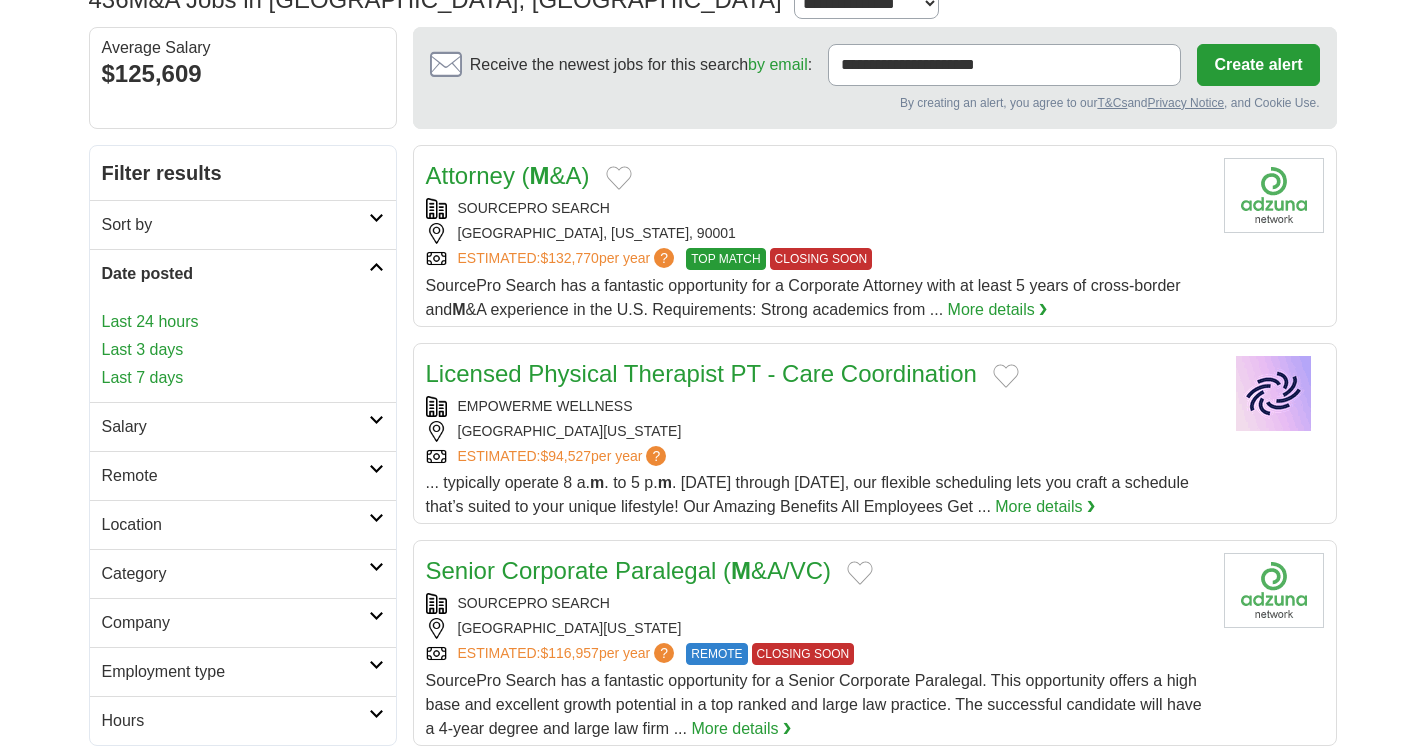 click on "Date posted" at bounding box center (235, 274) 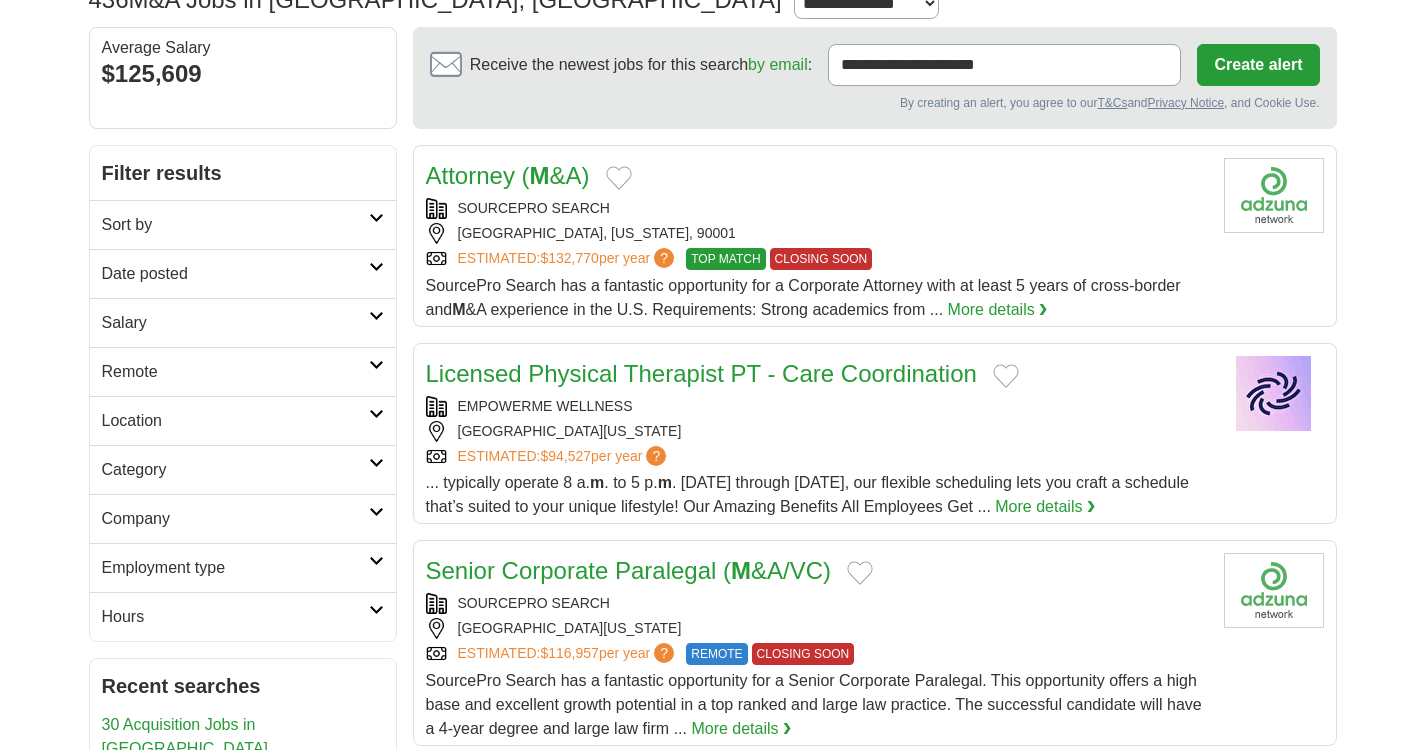 click on "Salary" at bounding box center [243, 322] 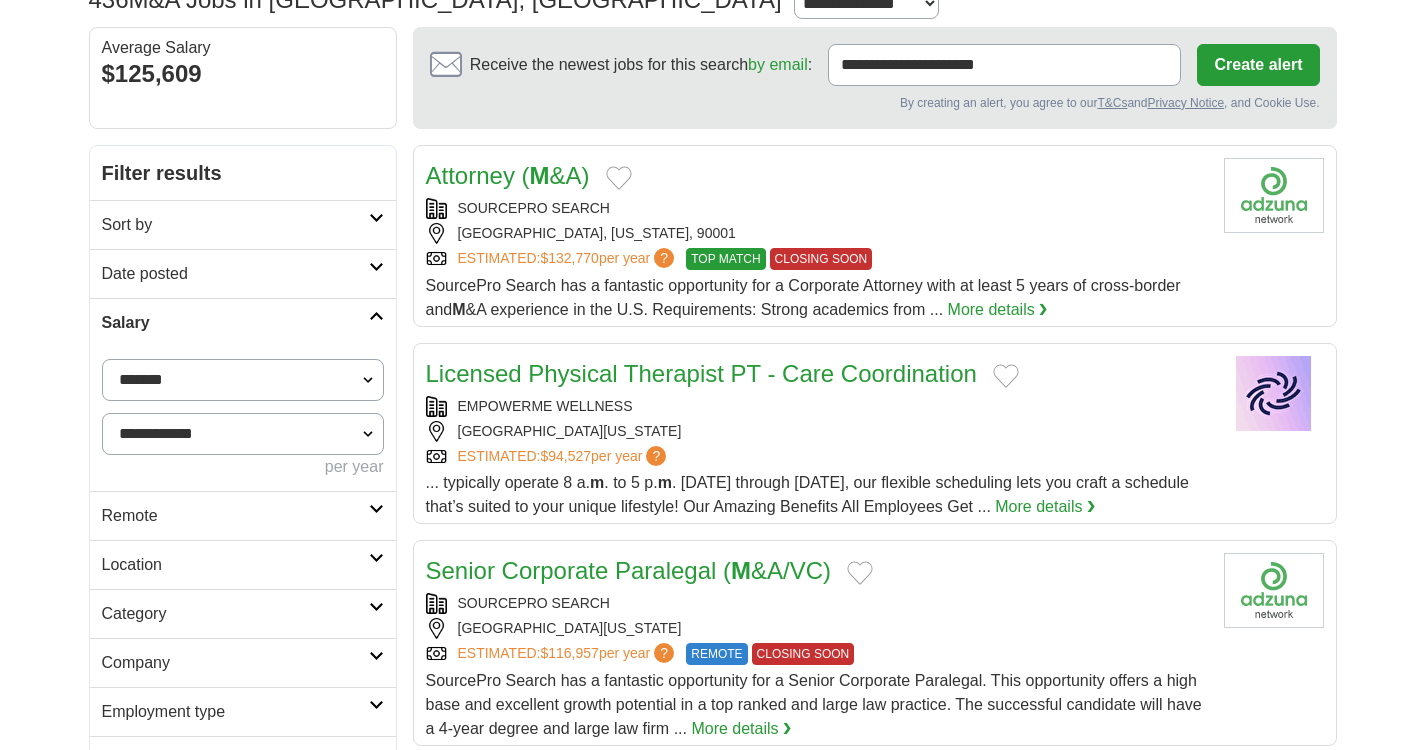 click on "Salary" at bounding box center (235, 323) 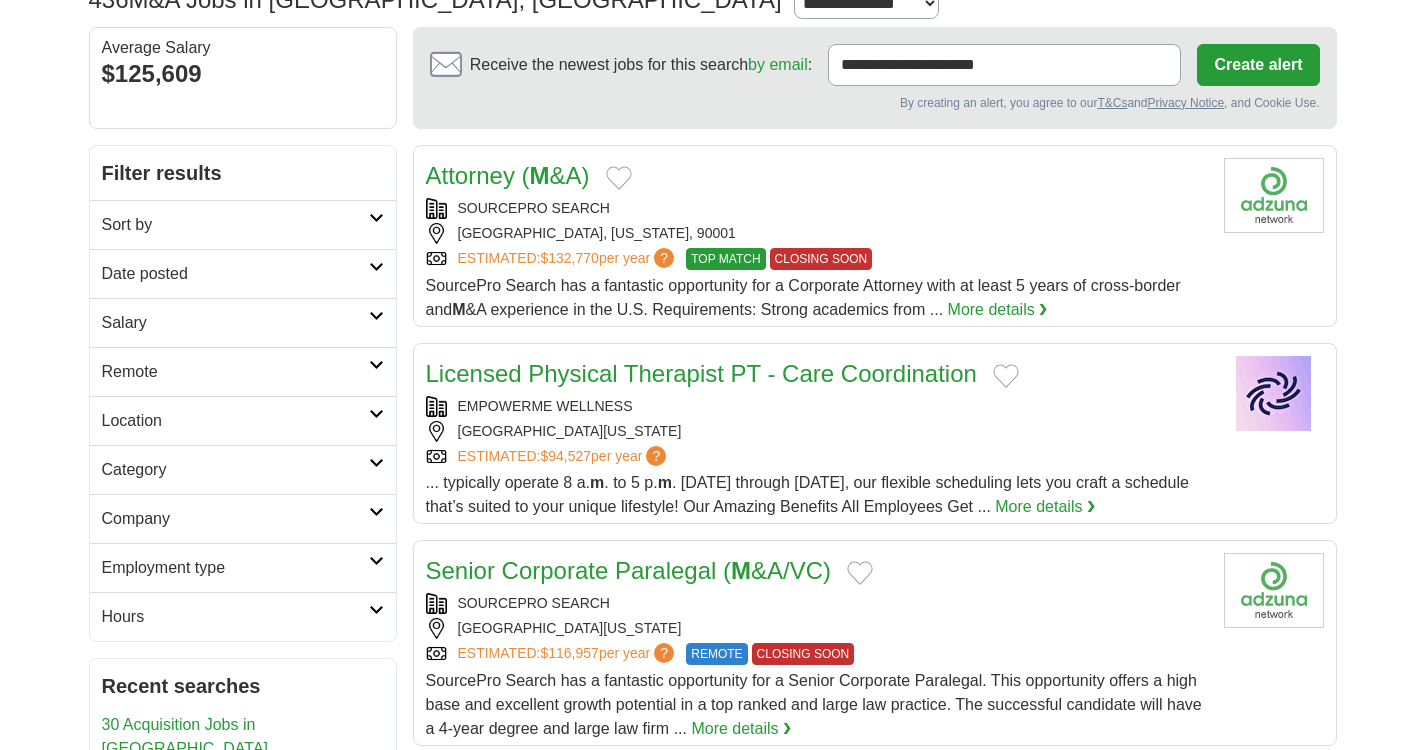 click on "Location" at bounding box center [235, 421] 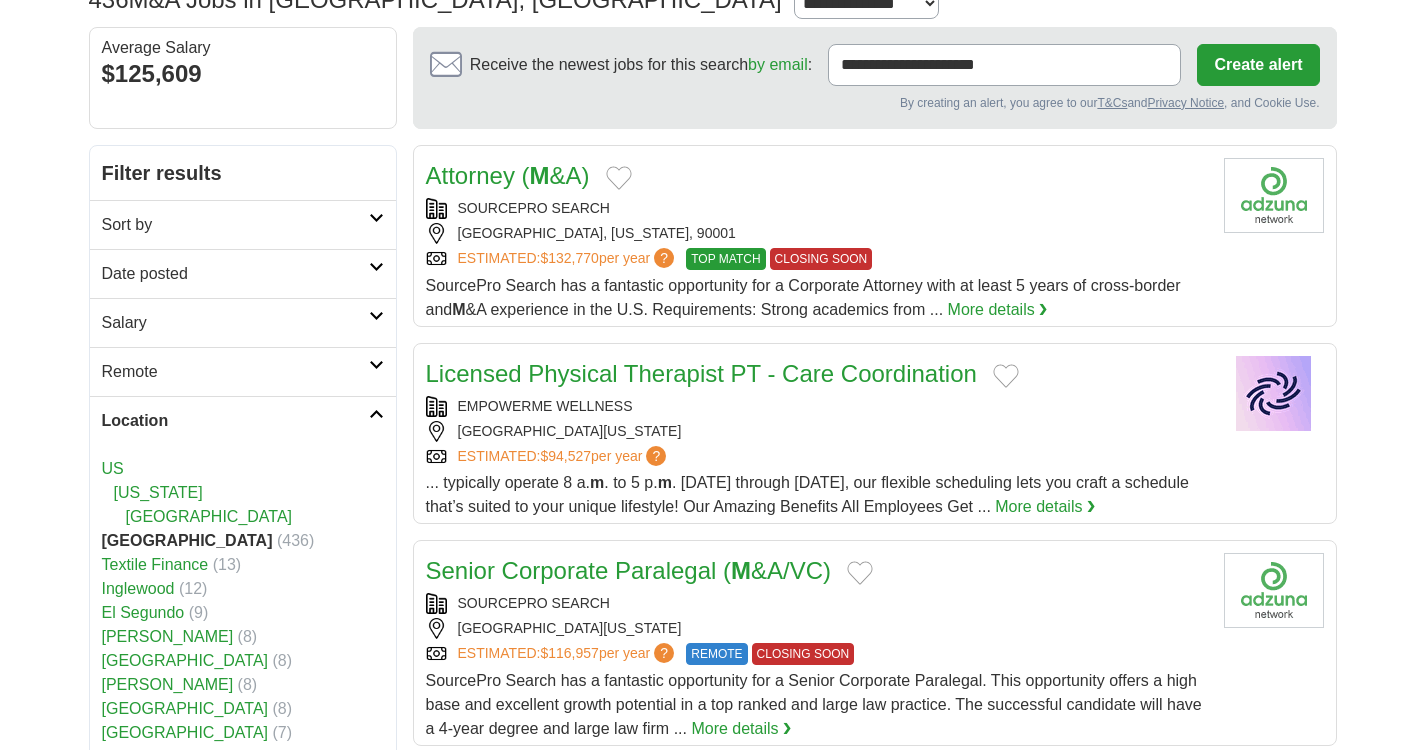click on "Location" at bounding box center (235, 421) 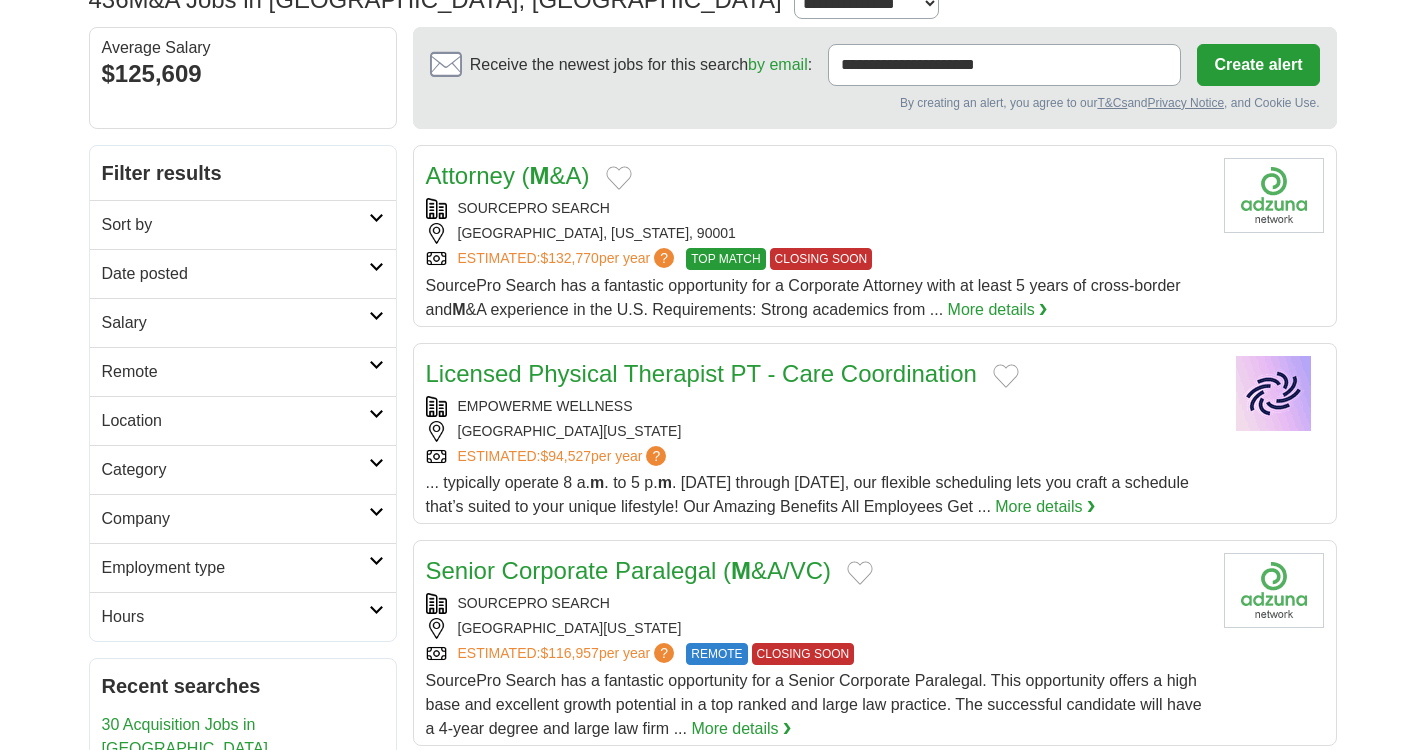 click on "Location" at bounding box center [235, 421] 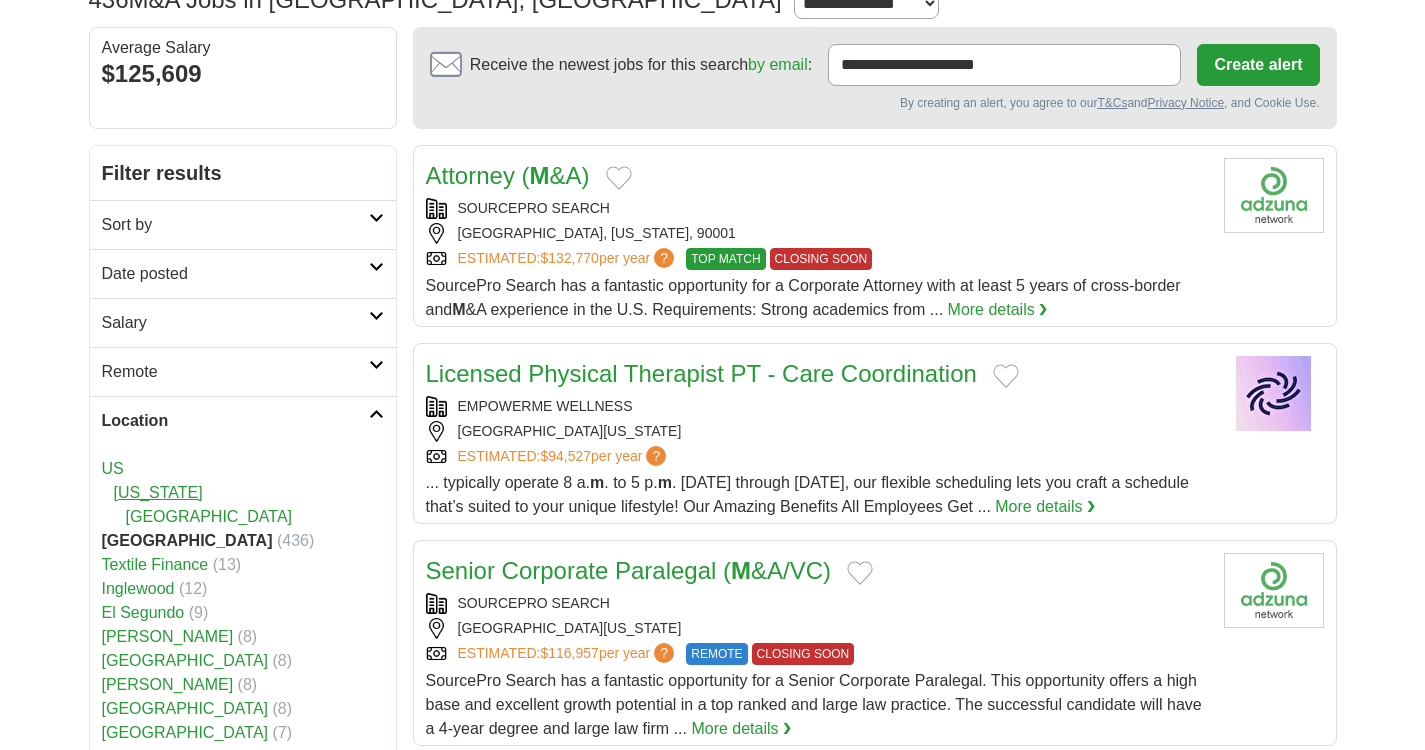 click on "[US_STATE]" at bounding box center (158, 492) 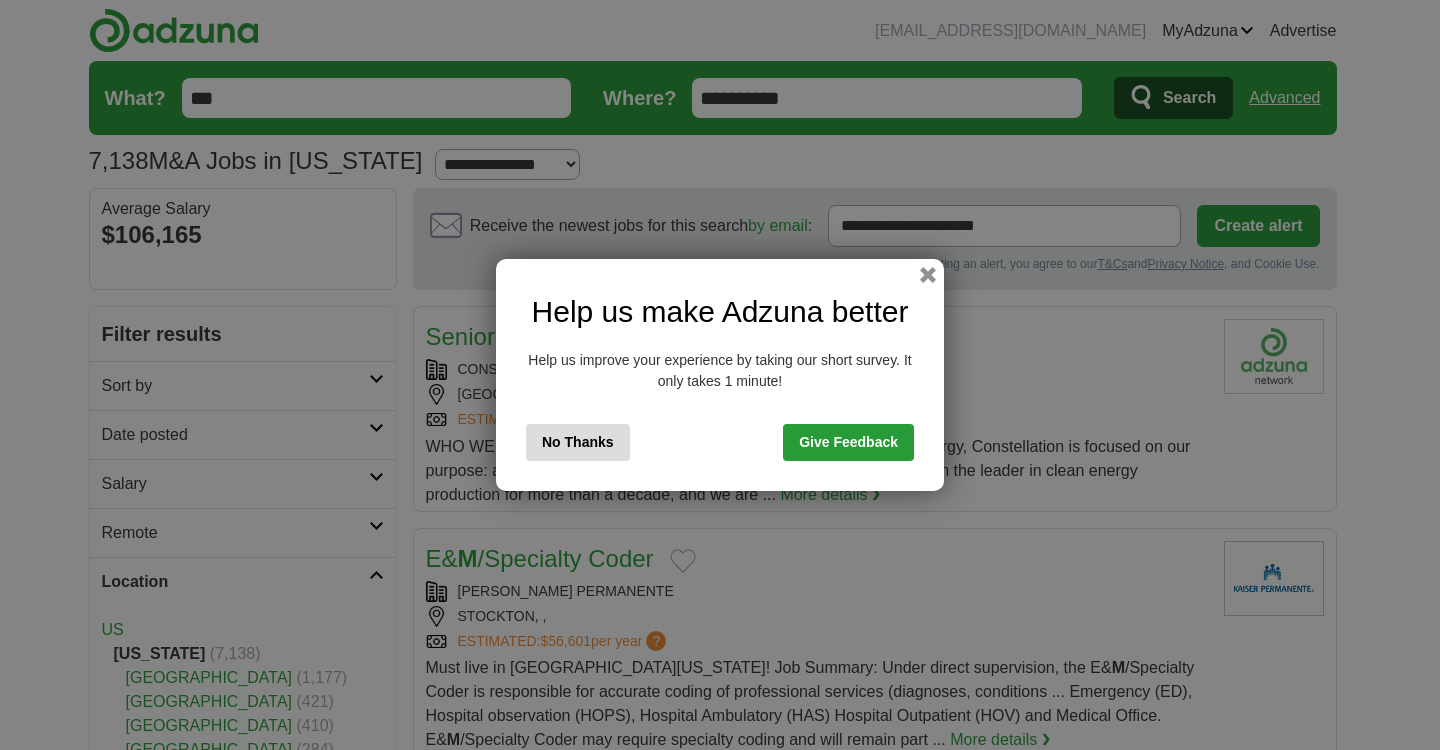 scroll, scrollTop: 0, scrollLeft: 0, axis: both 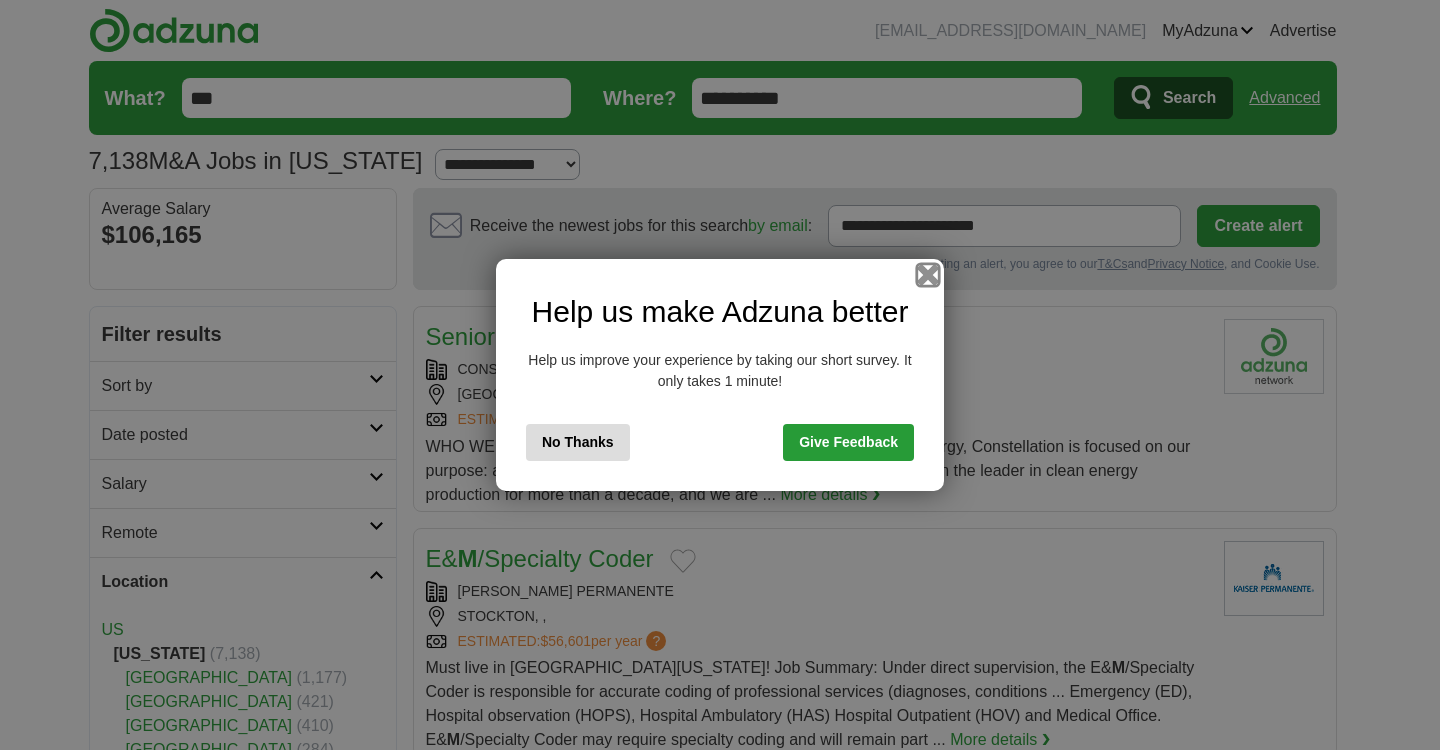 click at bounding box center [928, 275] 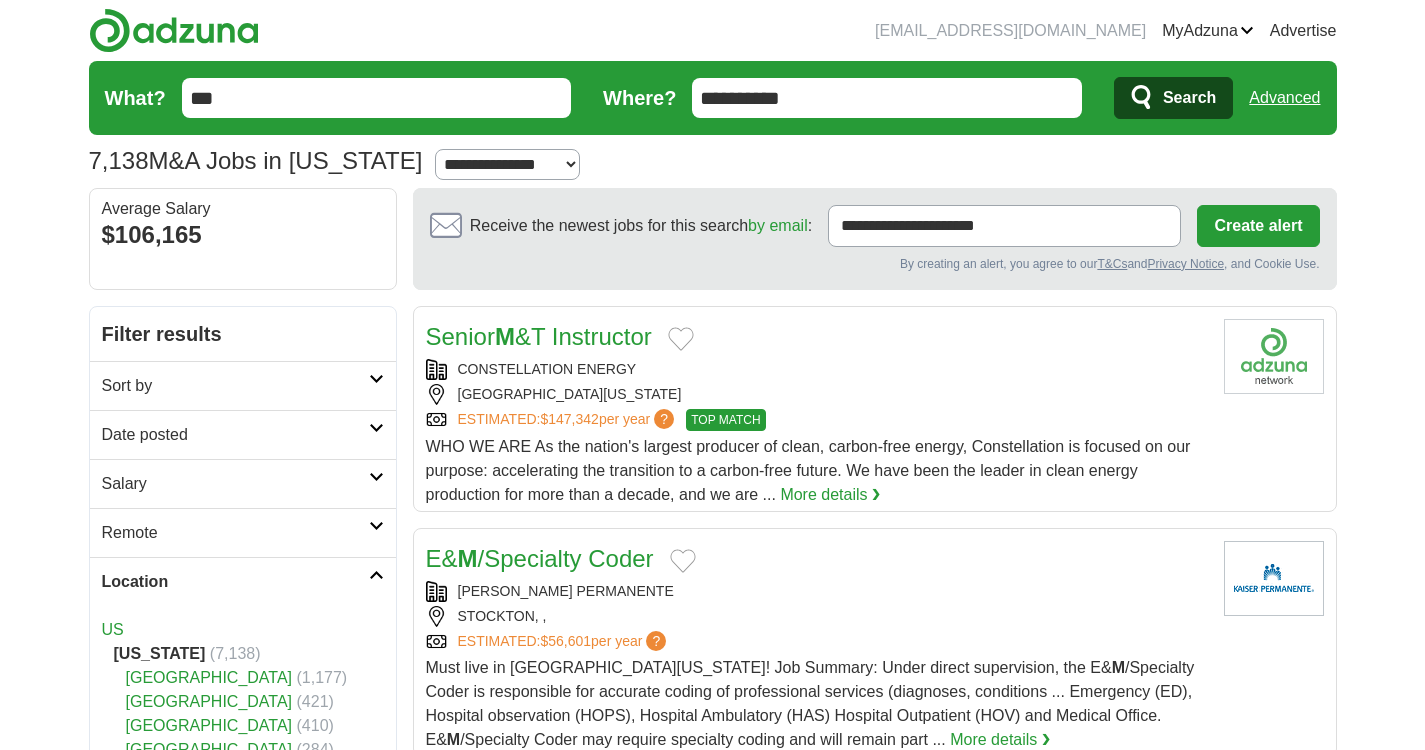 click on "***" at bounding box center [377, 98] 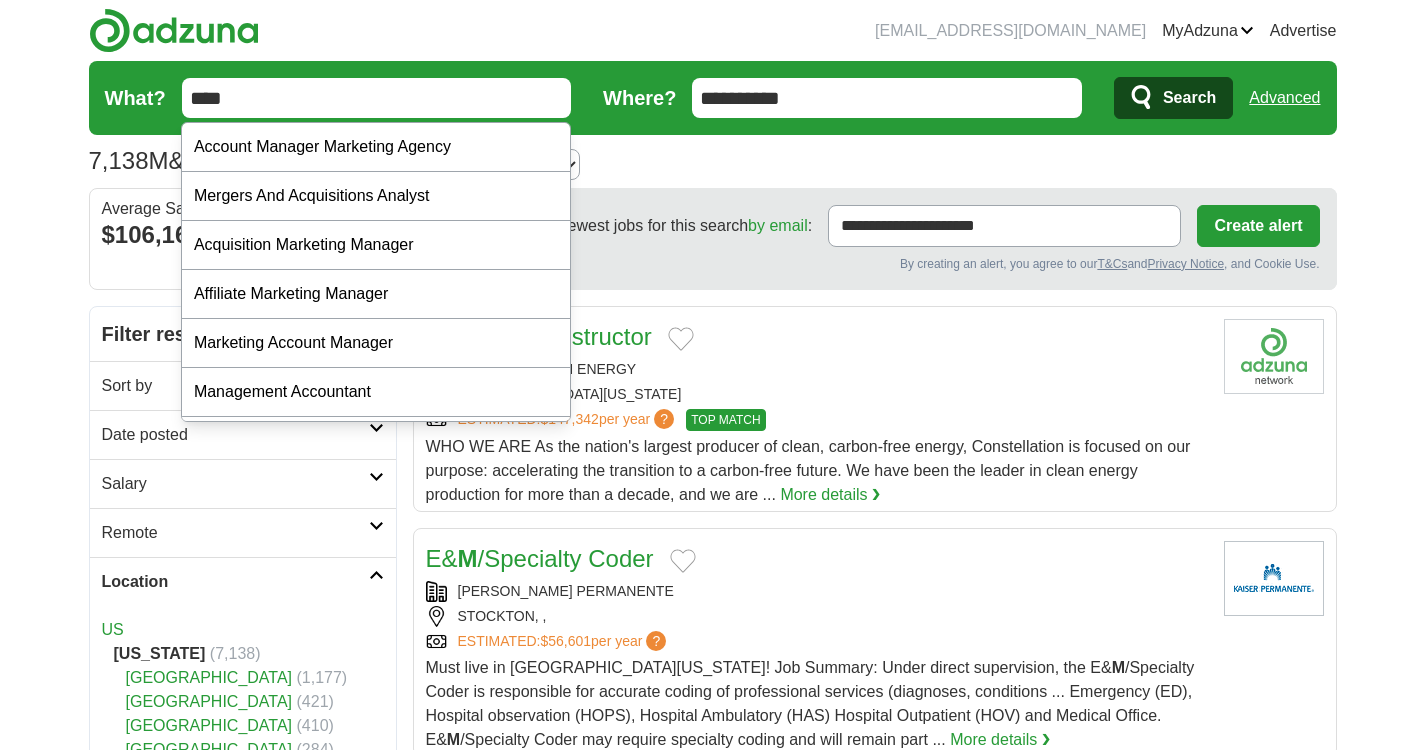 click on "****" at bounding box center [377, 98] 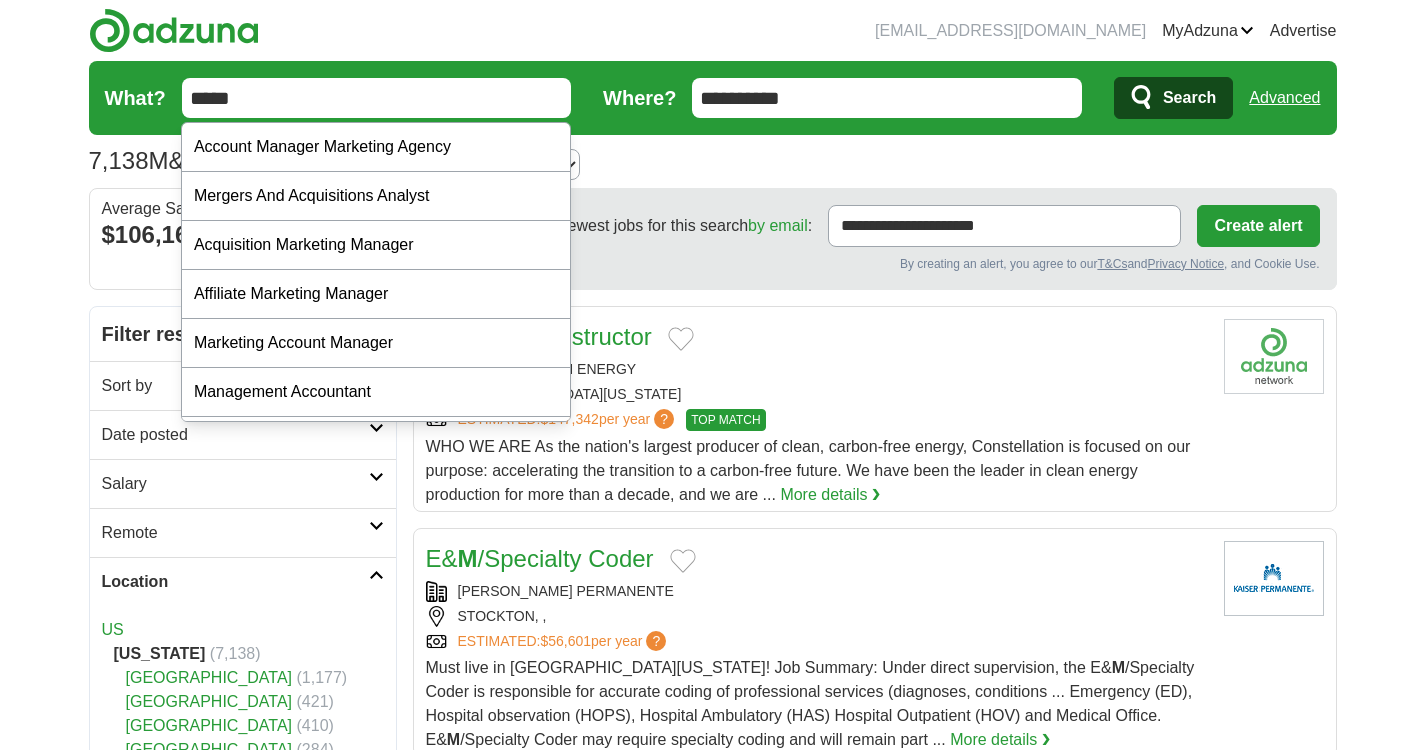 type on "*****" 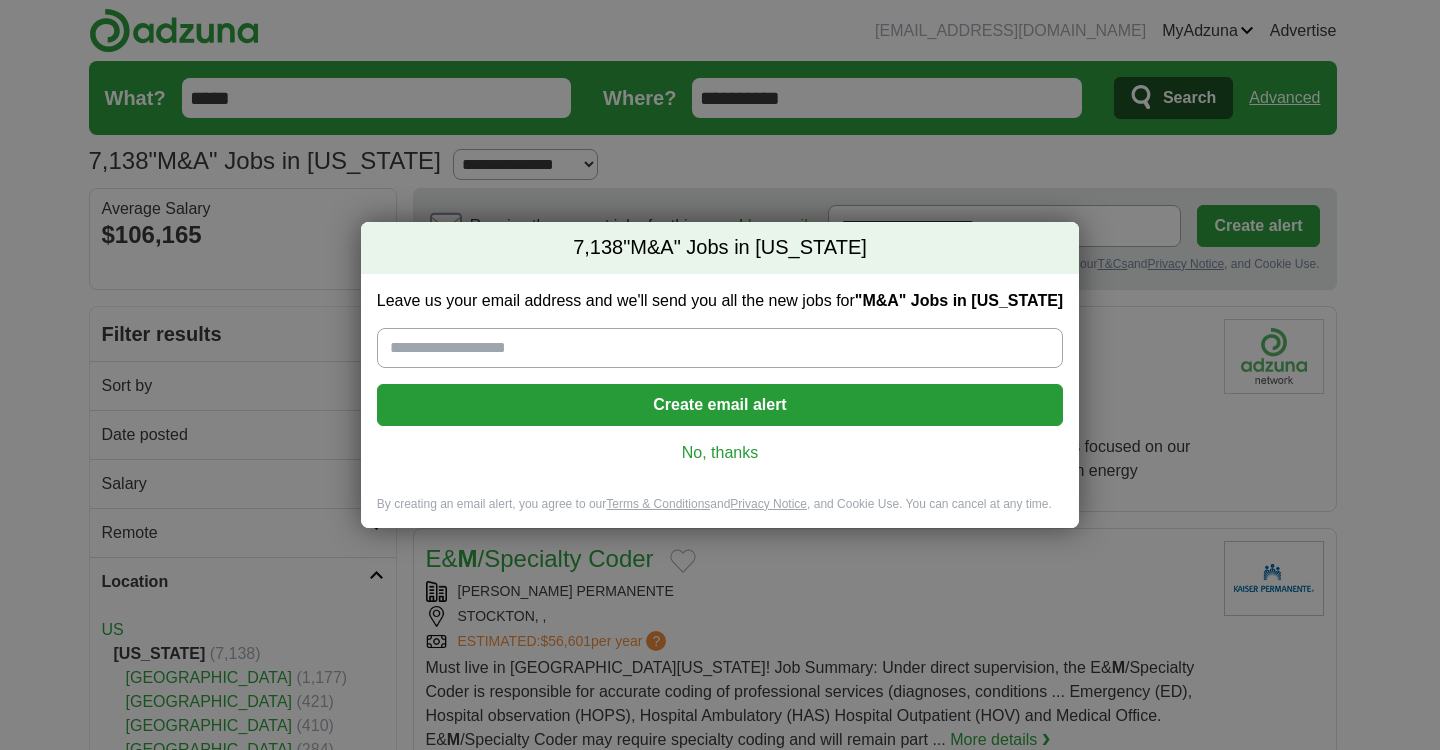scroll, scrollTop: 0, scrollLeft: 0, axis: both 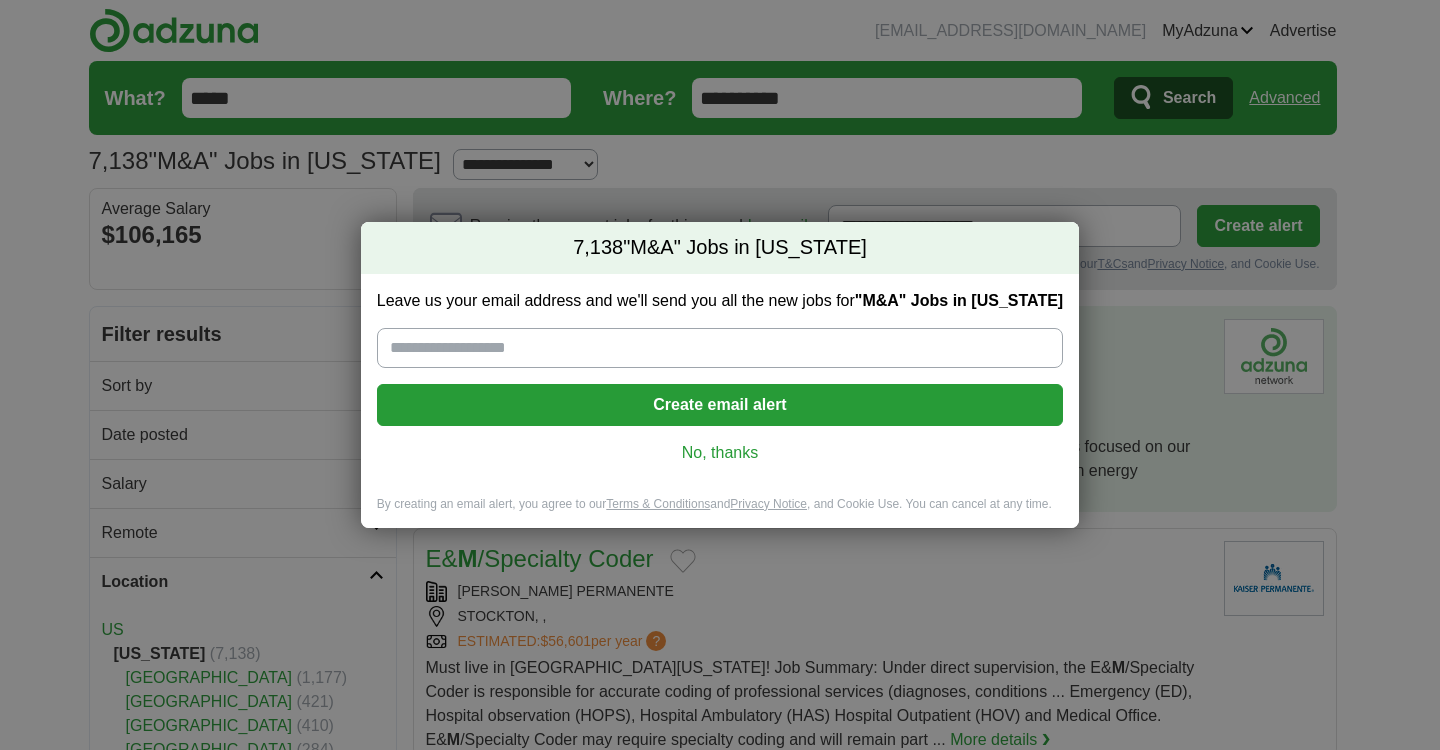 click on "No, thanks" at bounding box center [720, 453] 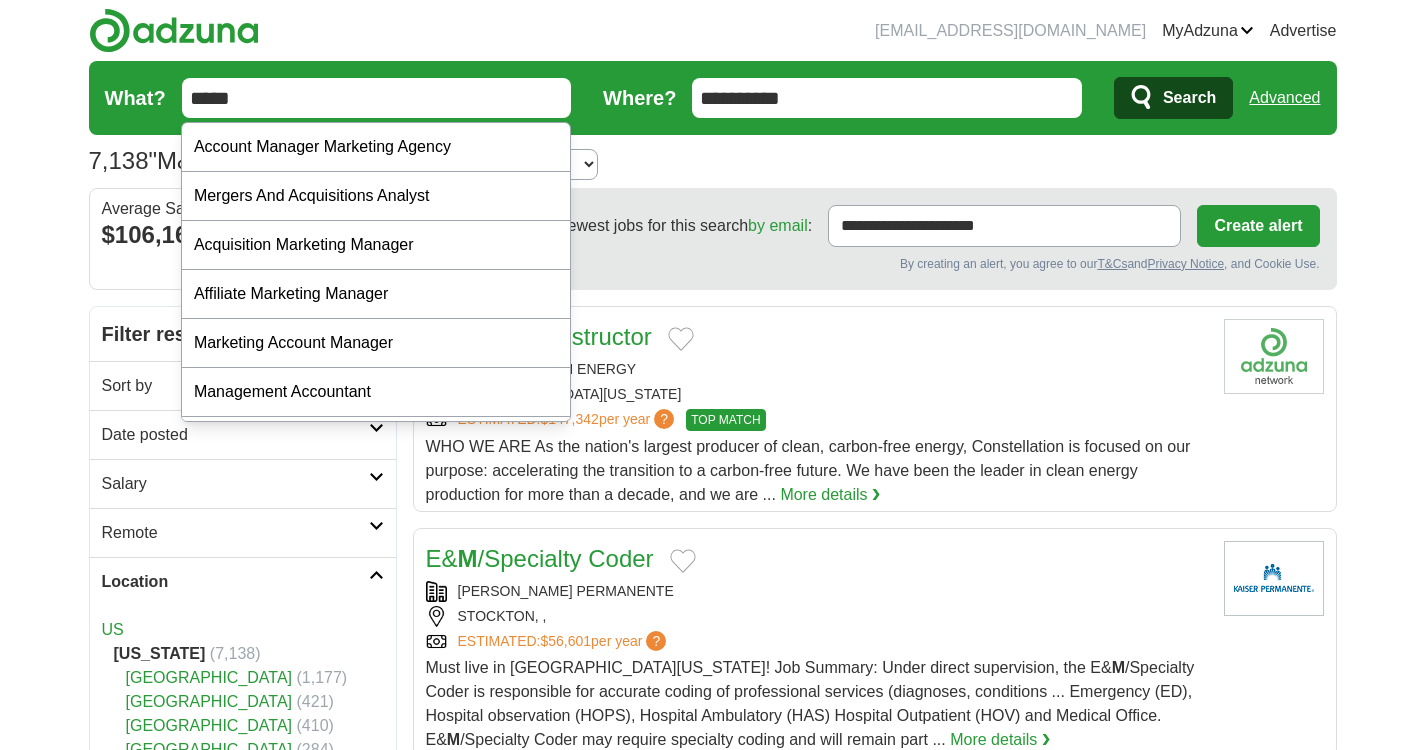 drag, startPoint x: 268, startPoint y: 92, endPoint x: 103, endPoint y: 91, distance: 165.00304 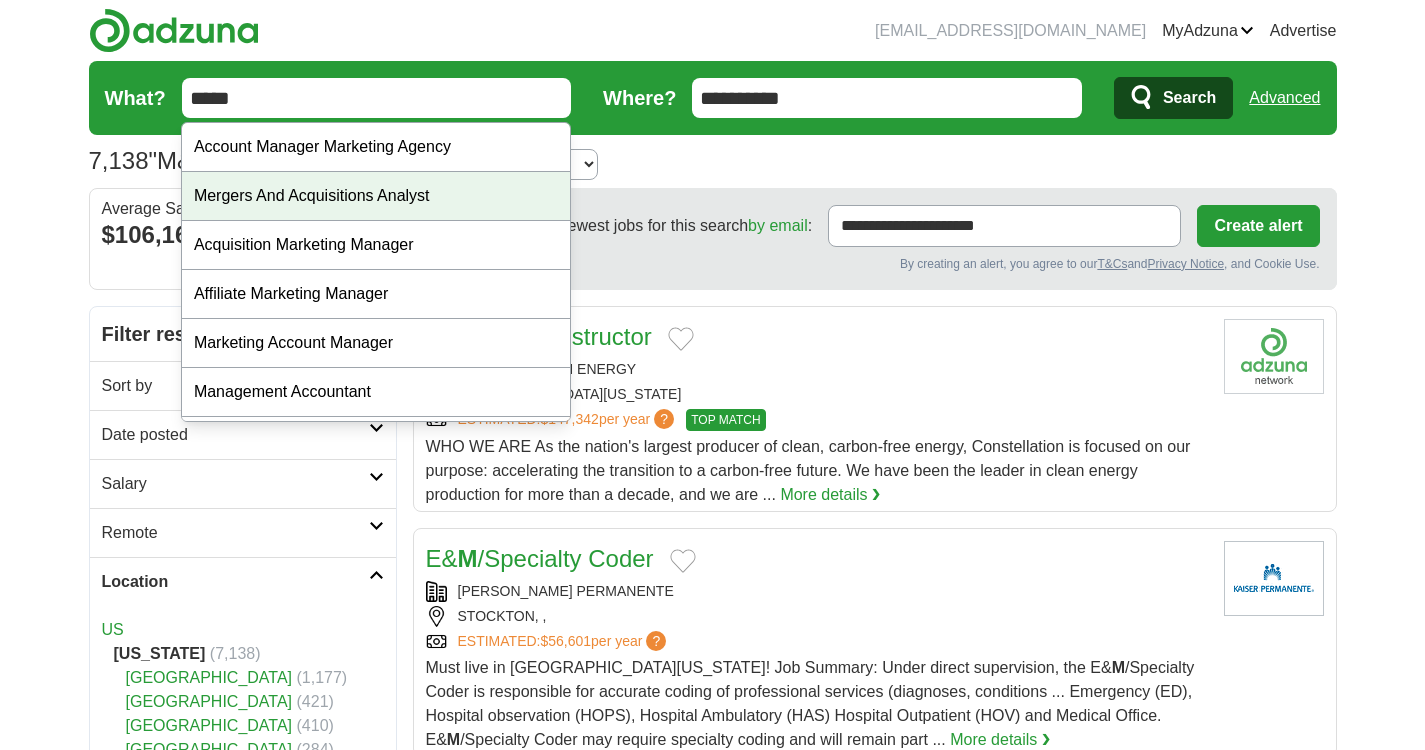 click on "Mergers And Acquisitions Analyst" at bounding box center (376, 196) 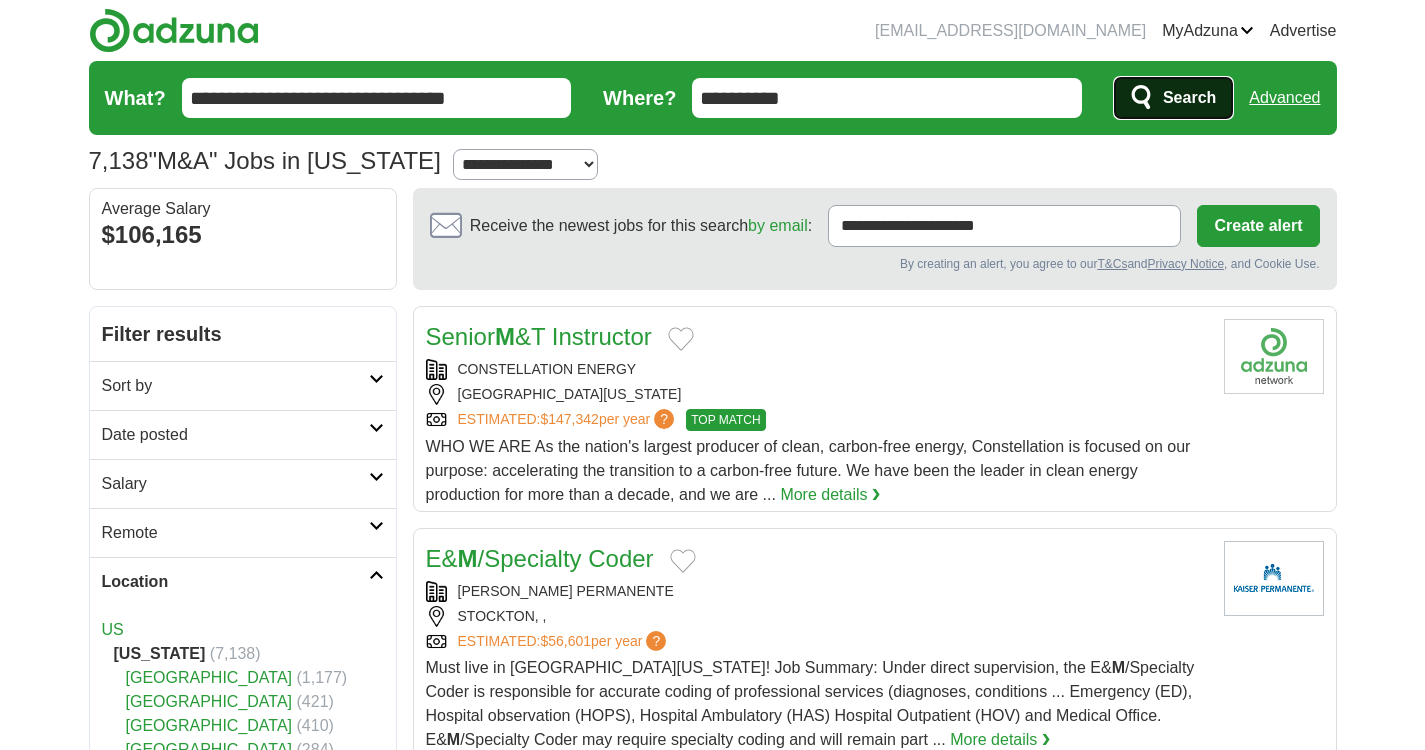 click on "Search" at bounding box center [1189, 98] 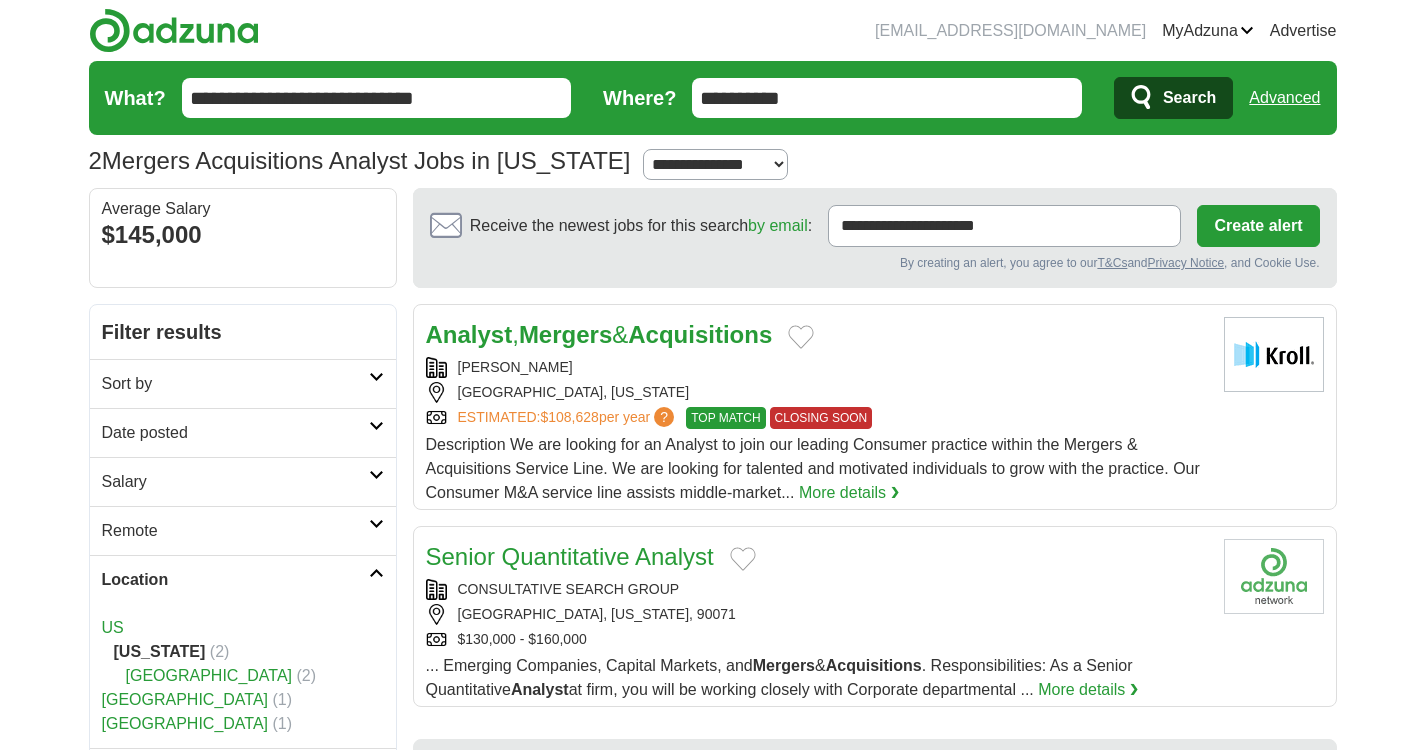 scroll, scrollTop: 0, scrollLeft: 0, axis: both 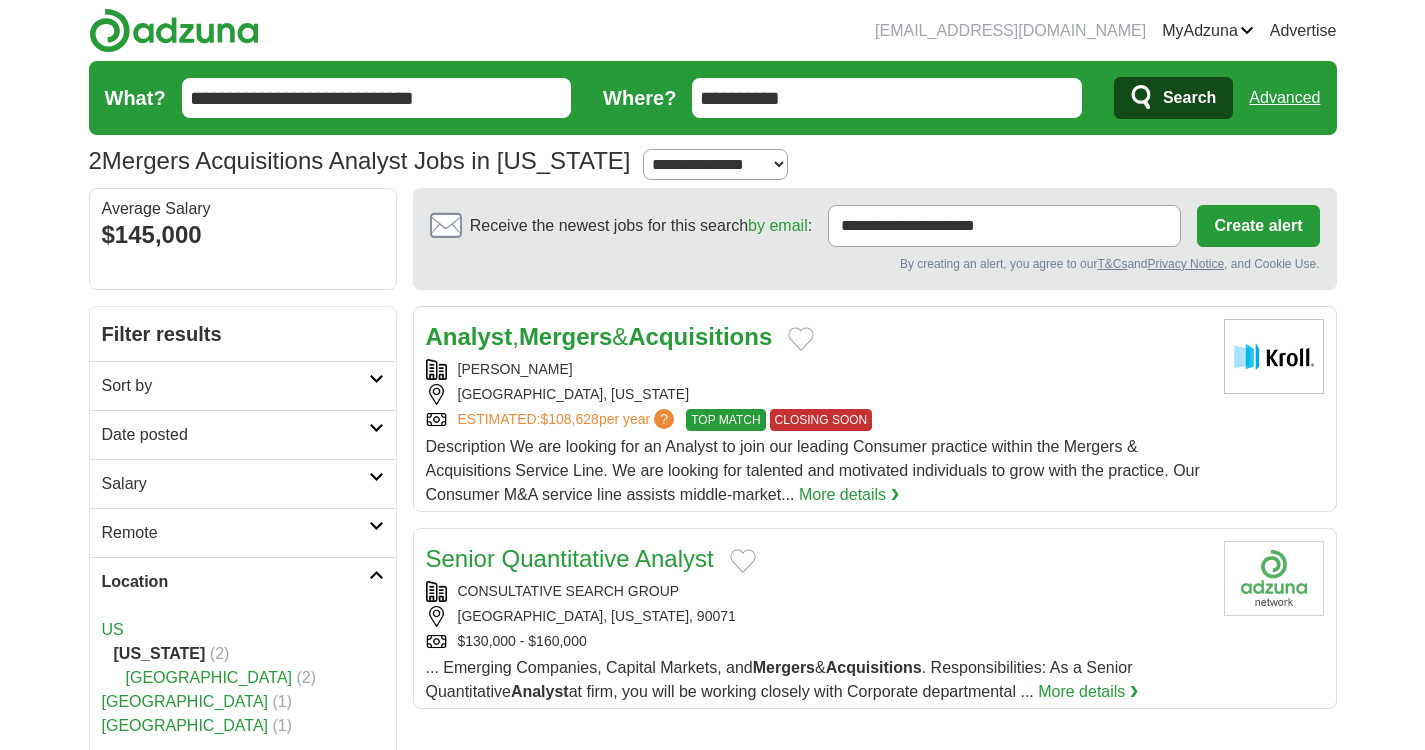 drag, startPoint x: 487, startPoint y: 104, endPoint x: 20, endPoint y: 104, distance: 467 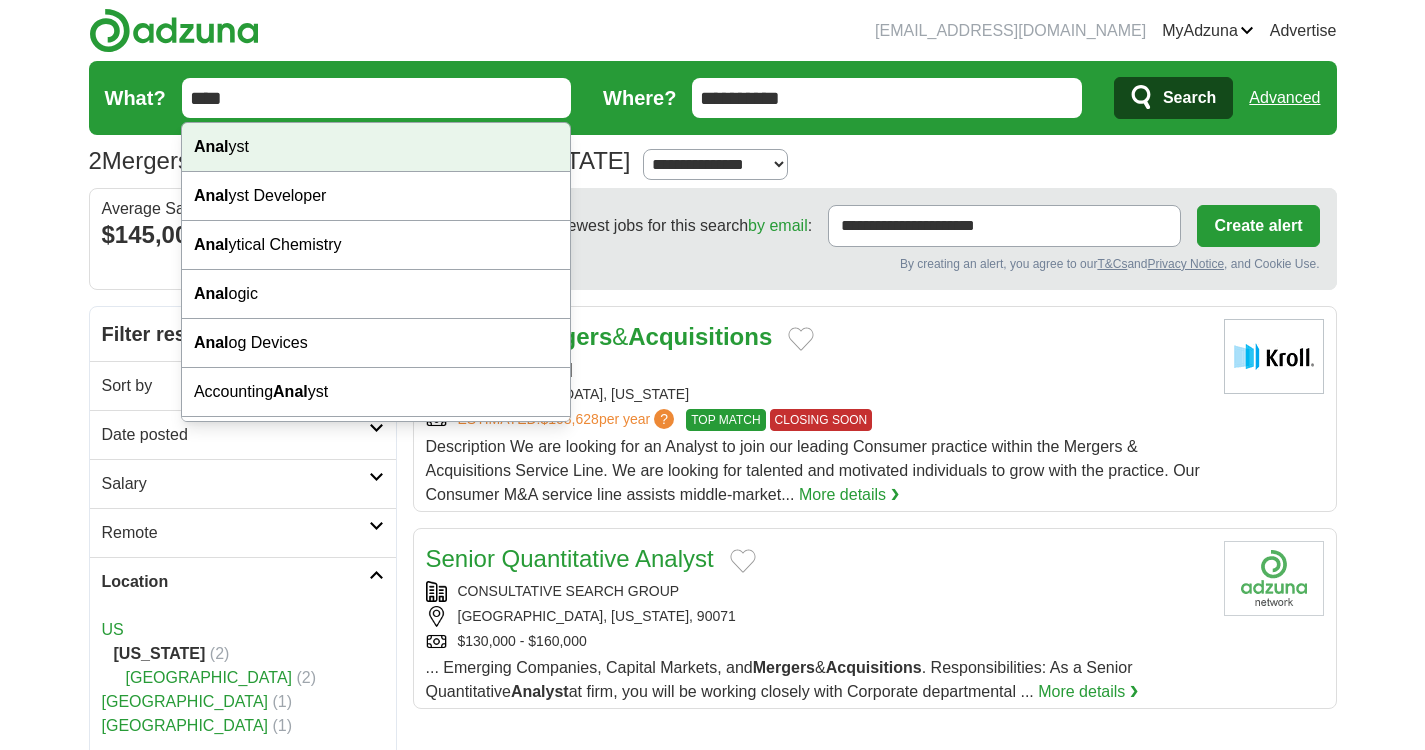 click on "Anal yst" at bounding box center (376, 147) 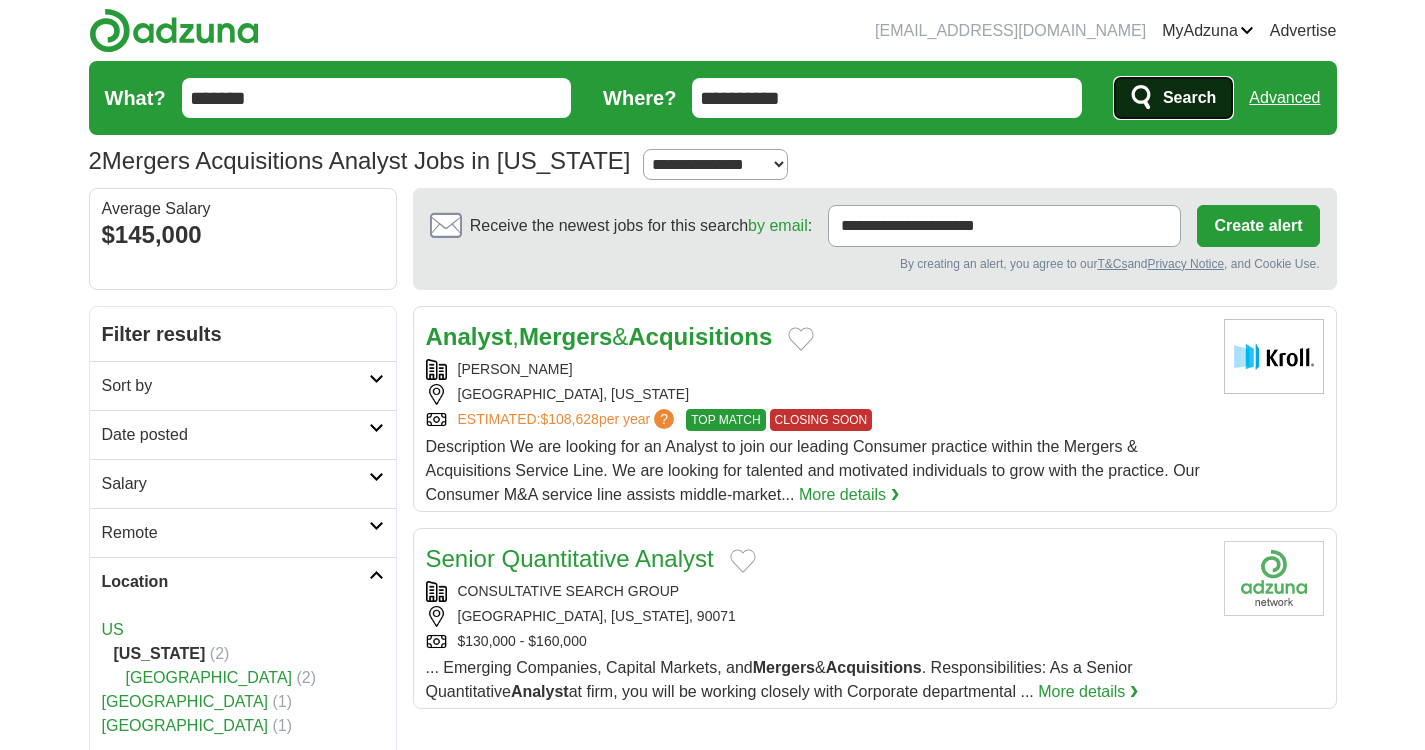 click on "Search" at bounding box center (1189, 98) 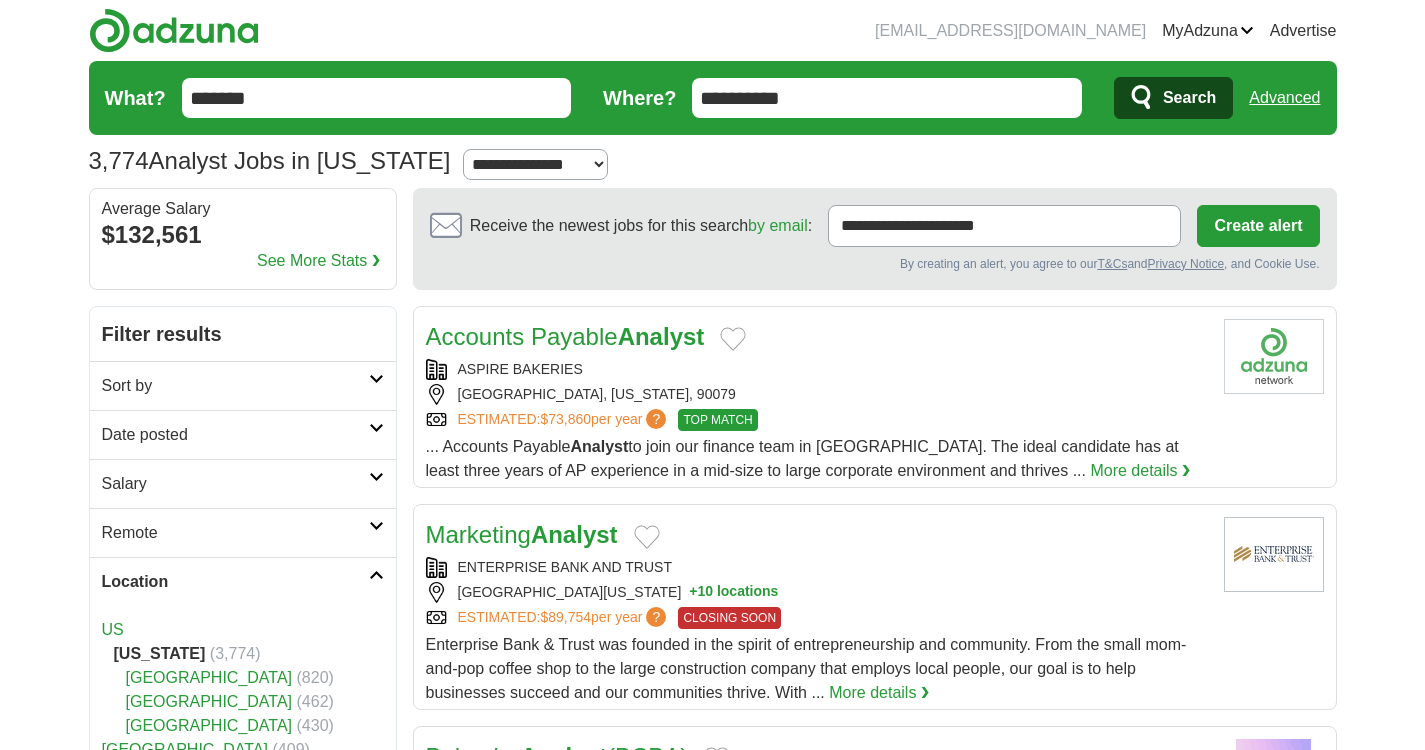 scroll, scrollTop: 0, scrollLeft: 0, axis: both 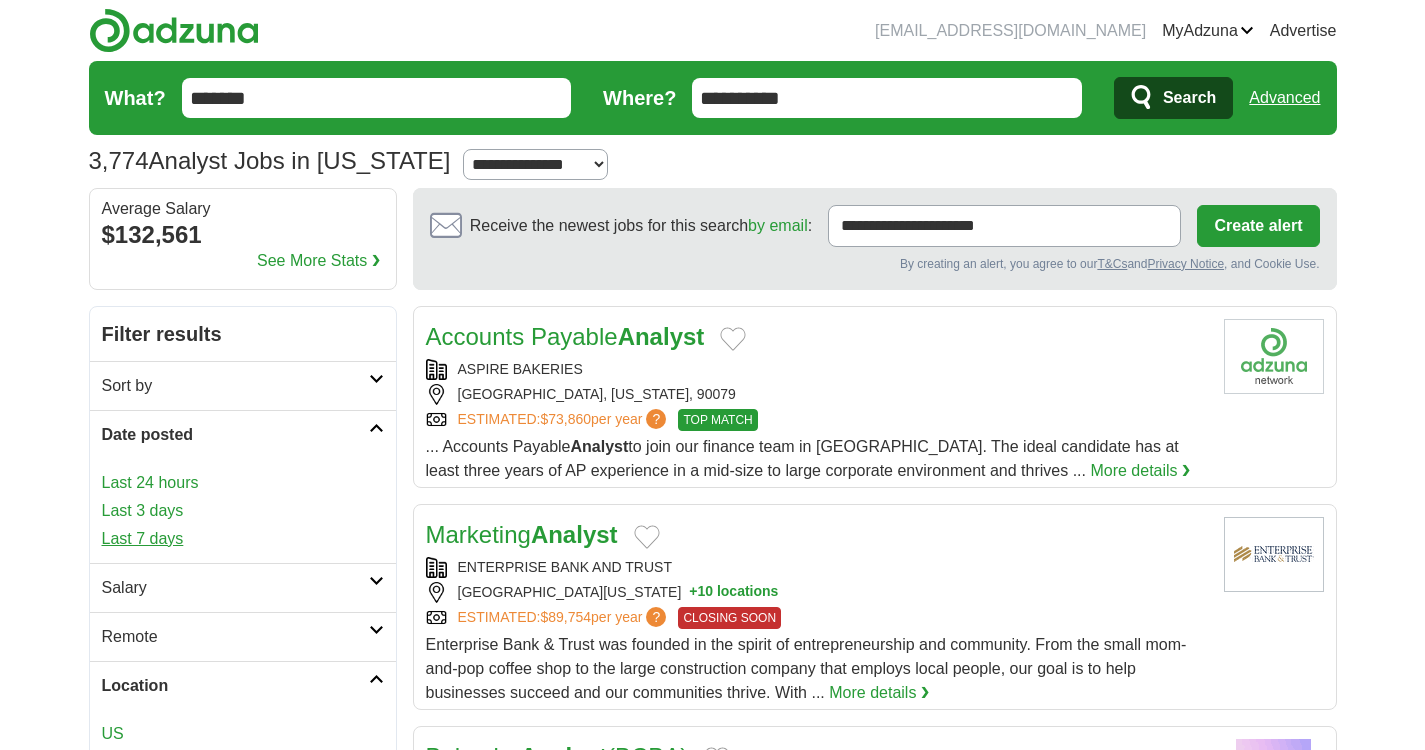 click on "Last 7 days" at bounding box center [243, 539] 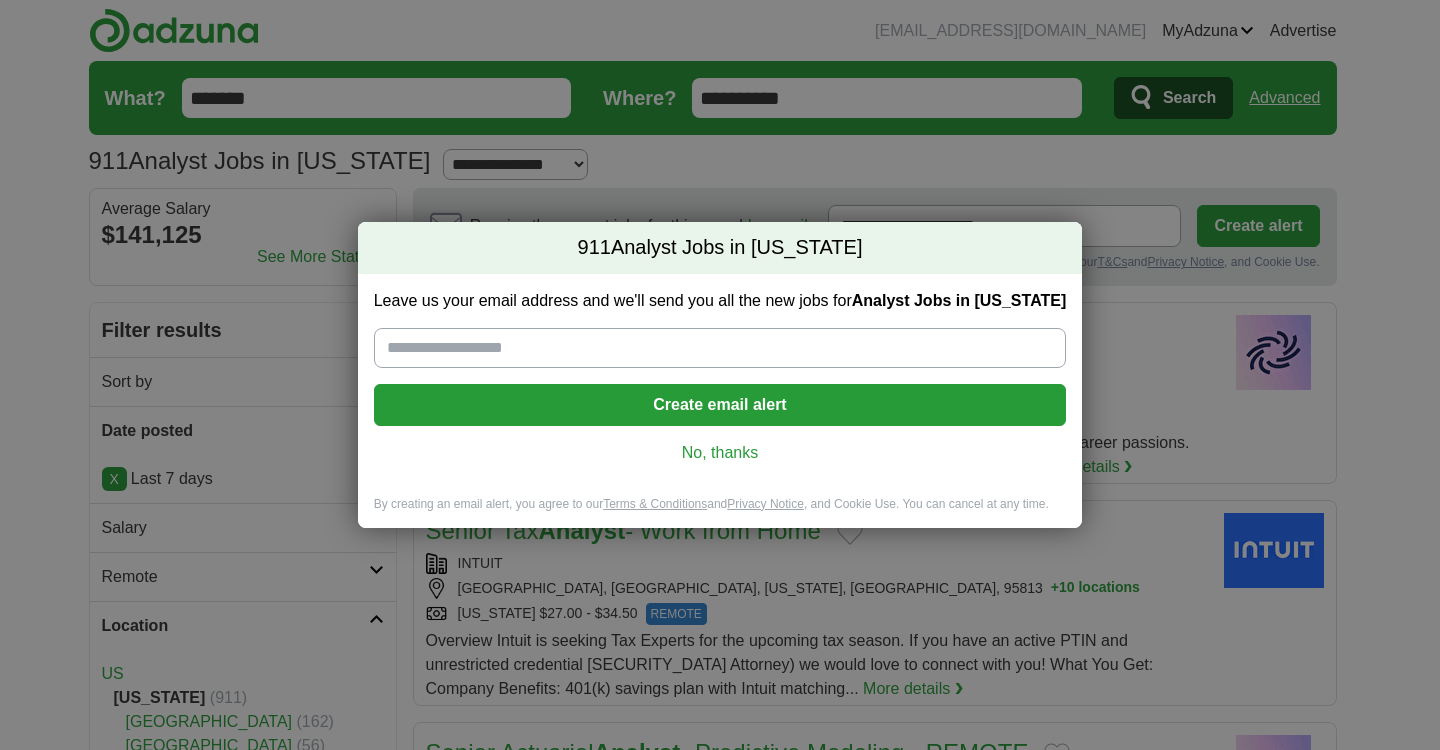 scroll, scrollTop: 0, scrollLeft: 0, axis: both 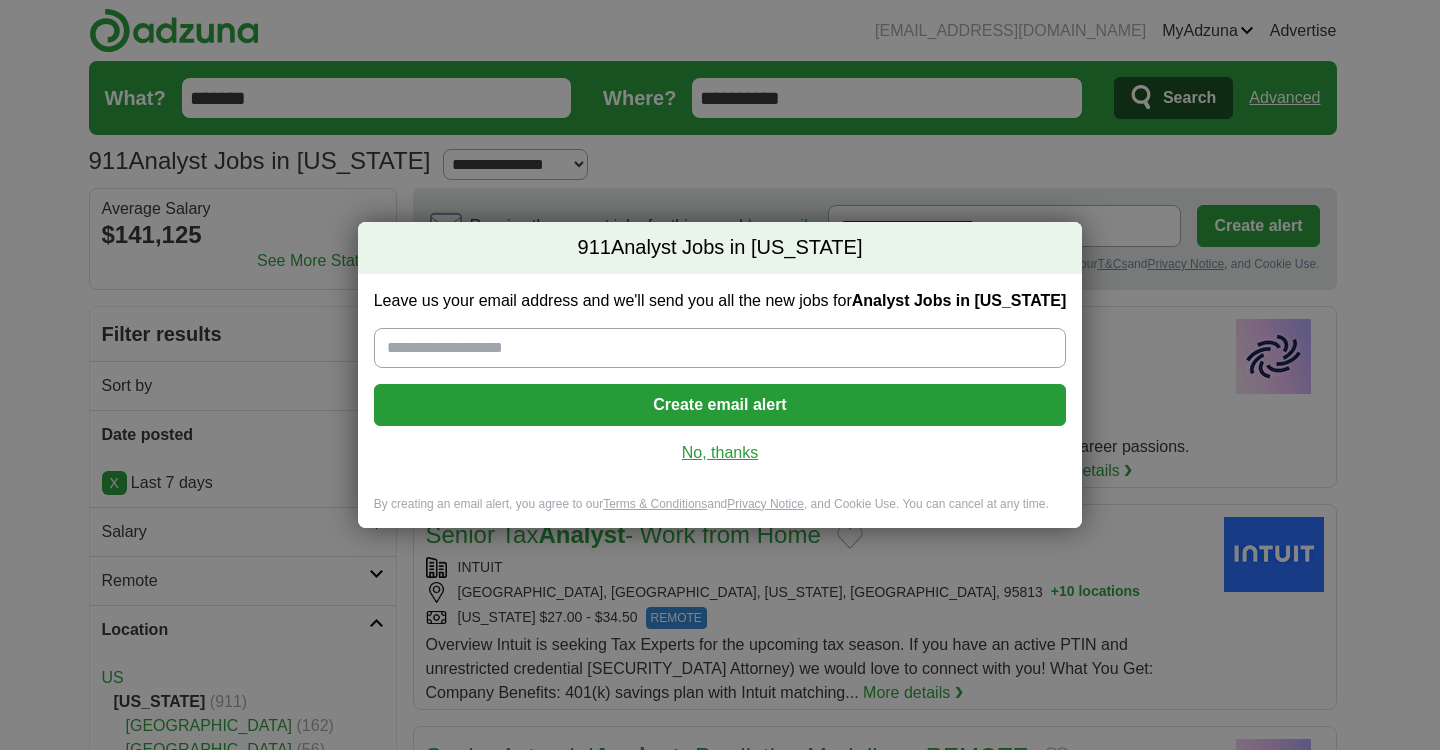 click on "No, thanks" at bounding box center [720, 453] 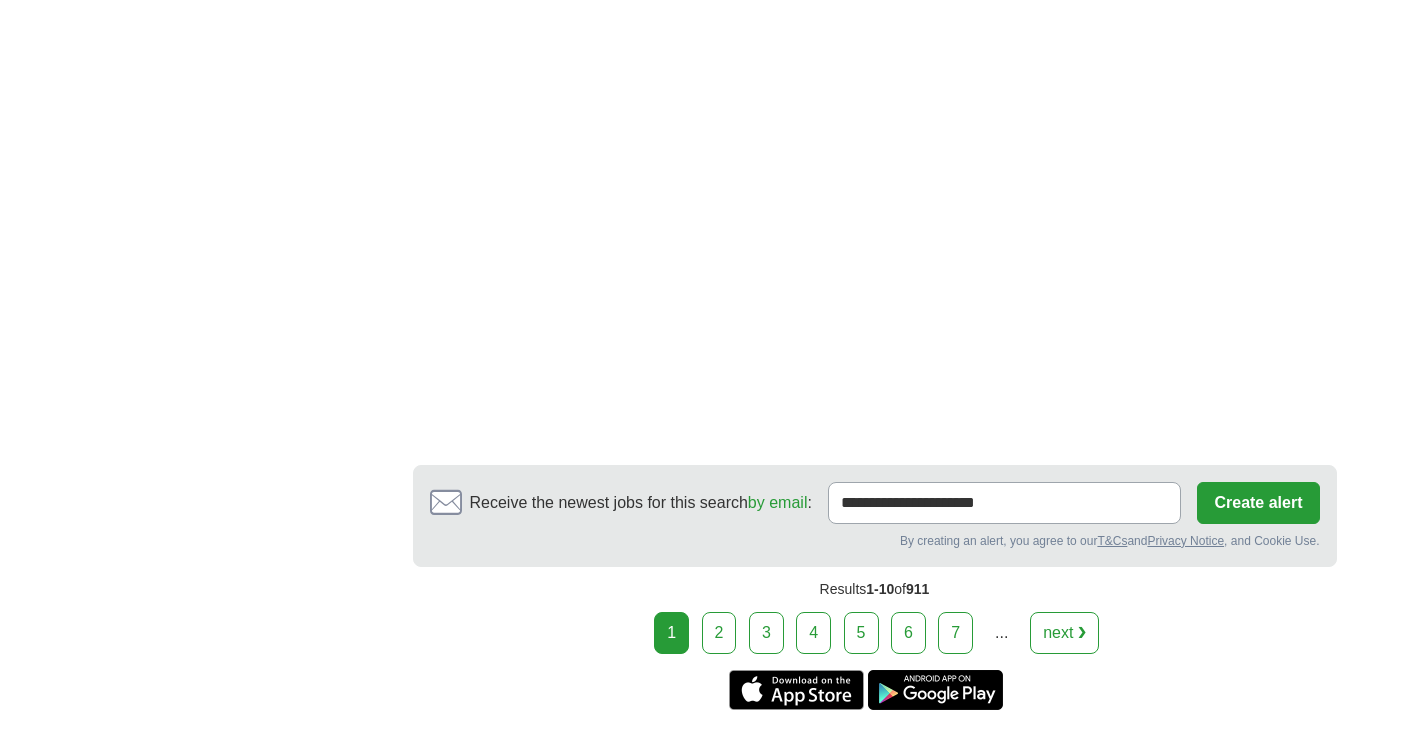 scroll, scrollTop: 3135, scrollLeft: 0, axis: vertical 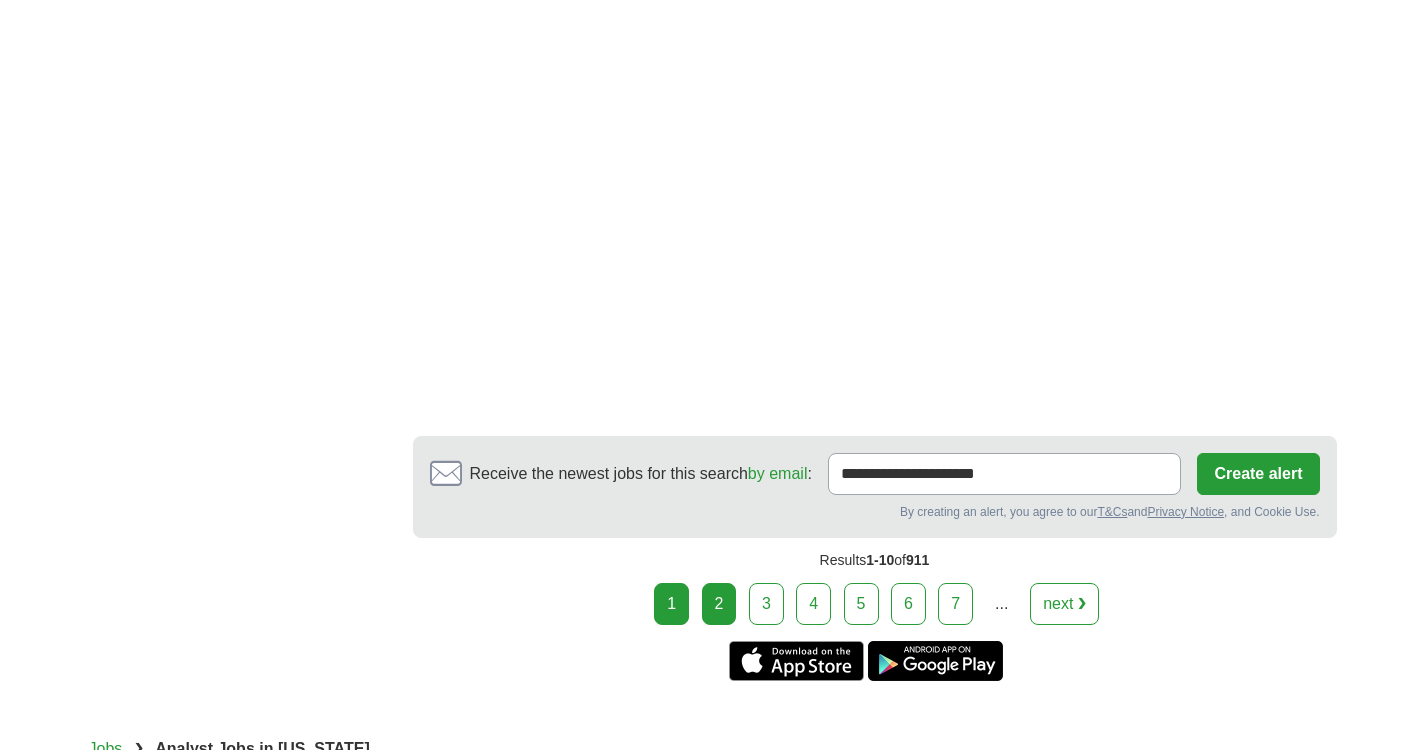 click on "2" at bounding box center (719, 604) 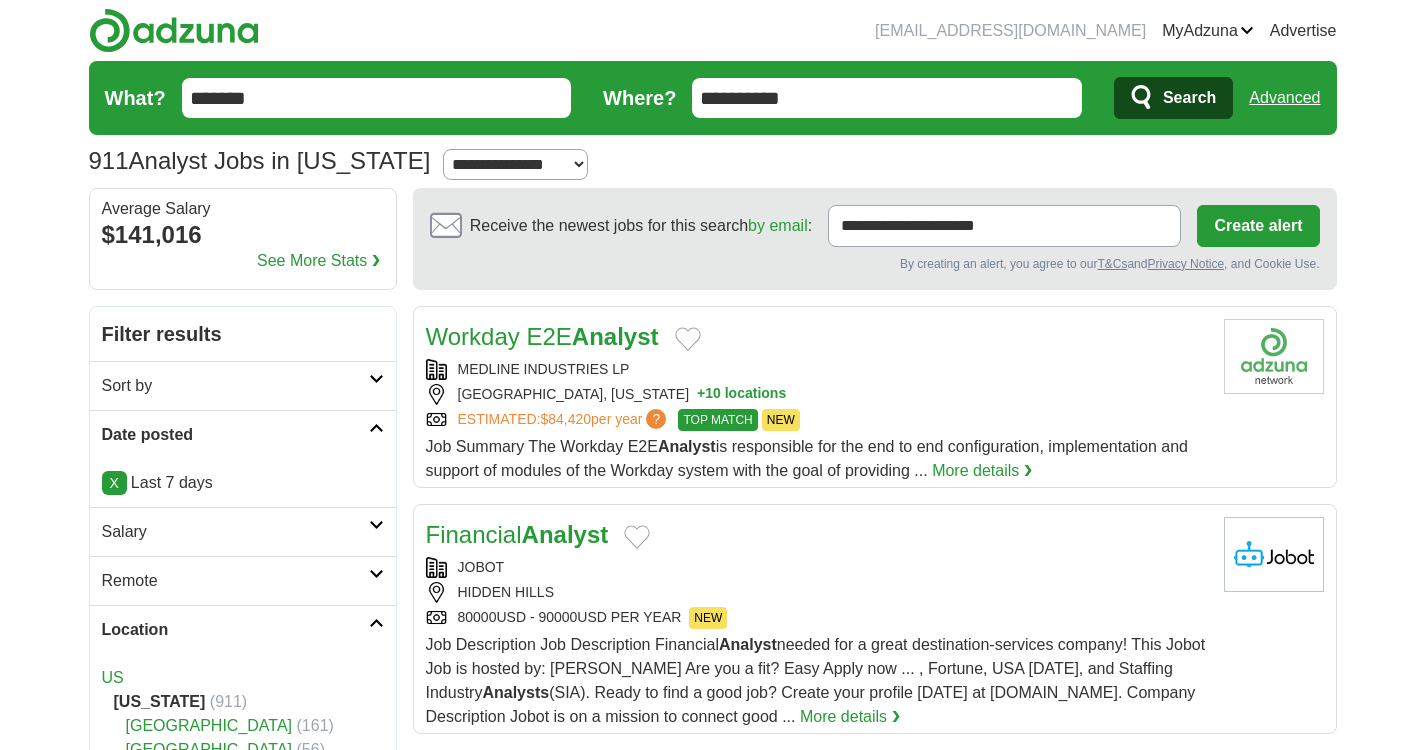 scroll, scrollTop: 0, scrollLeft: 0, axis: both 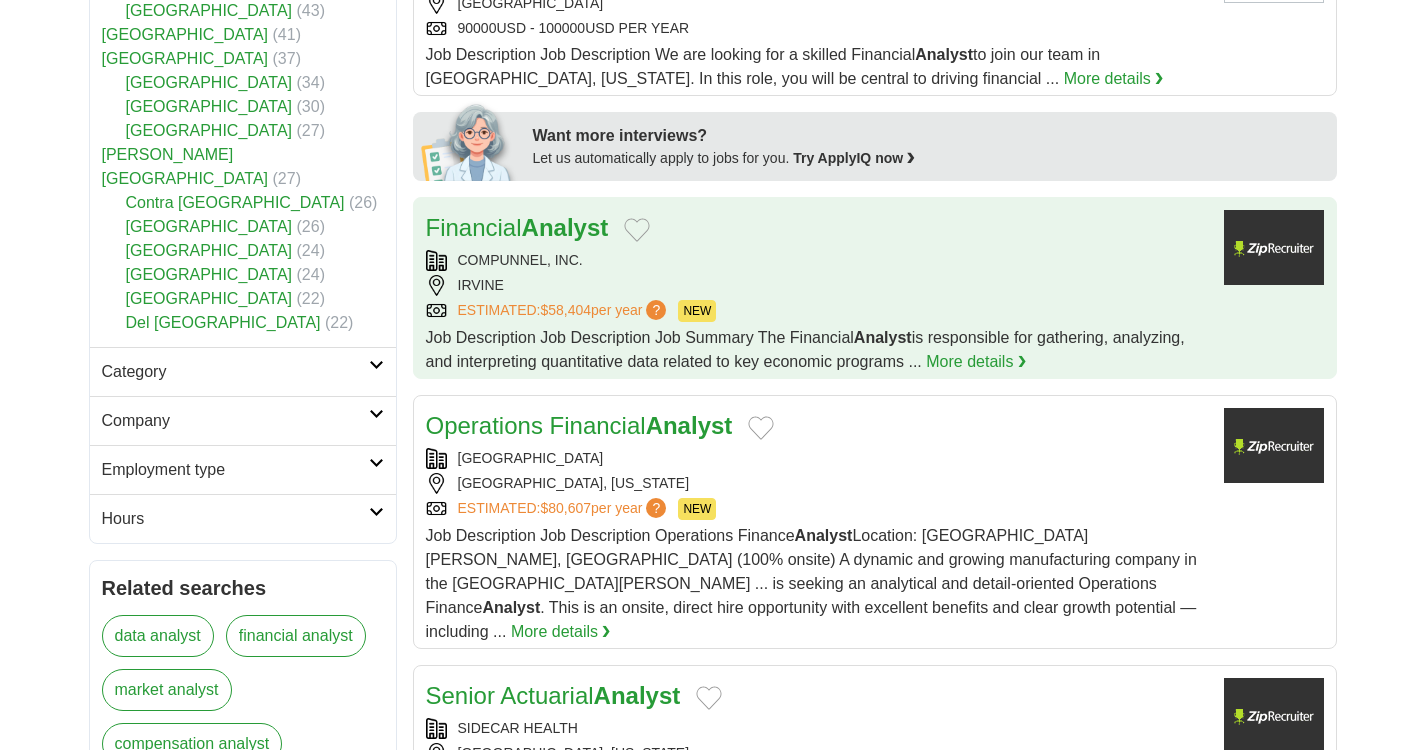 click on "COMPUNNEL, INC." at bounding box center [817, 260] 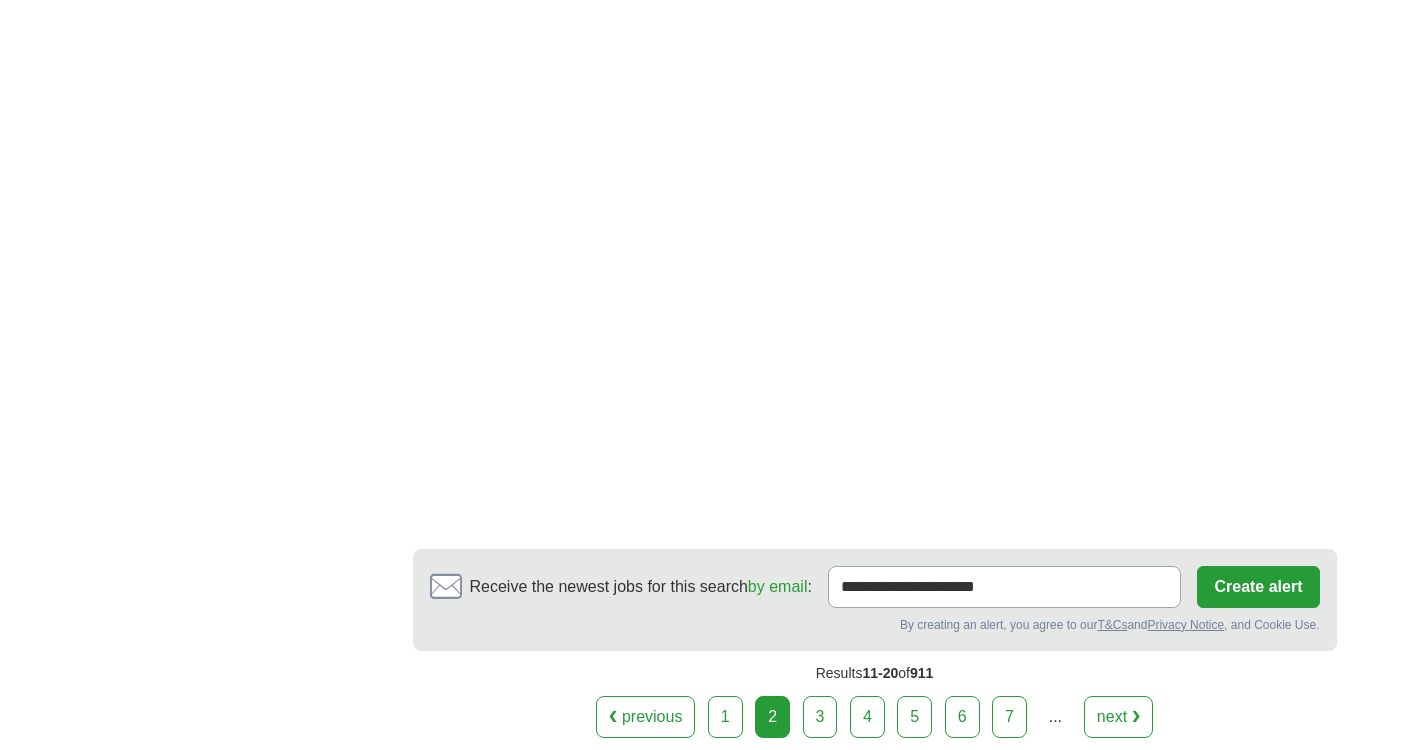 scroll, scrollTop: 3281, scrollLeft: 0, axis: vertical 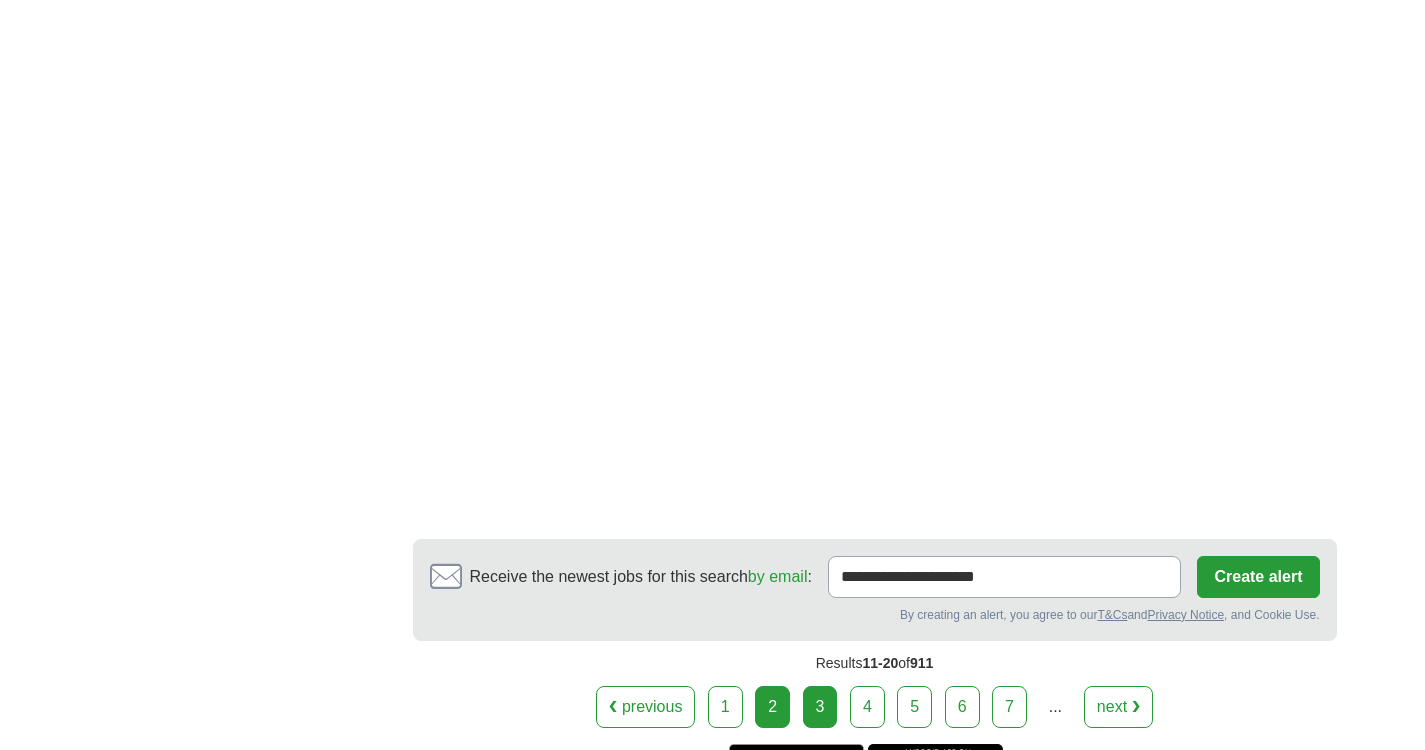 click on "3" at bounding box center (820, 707) 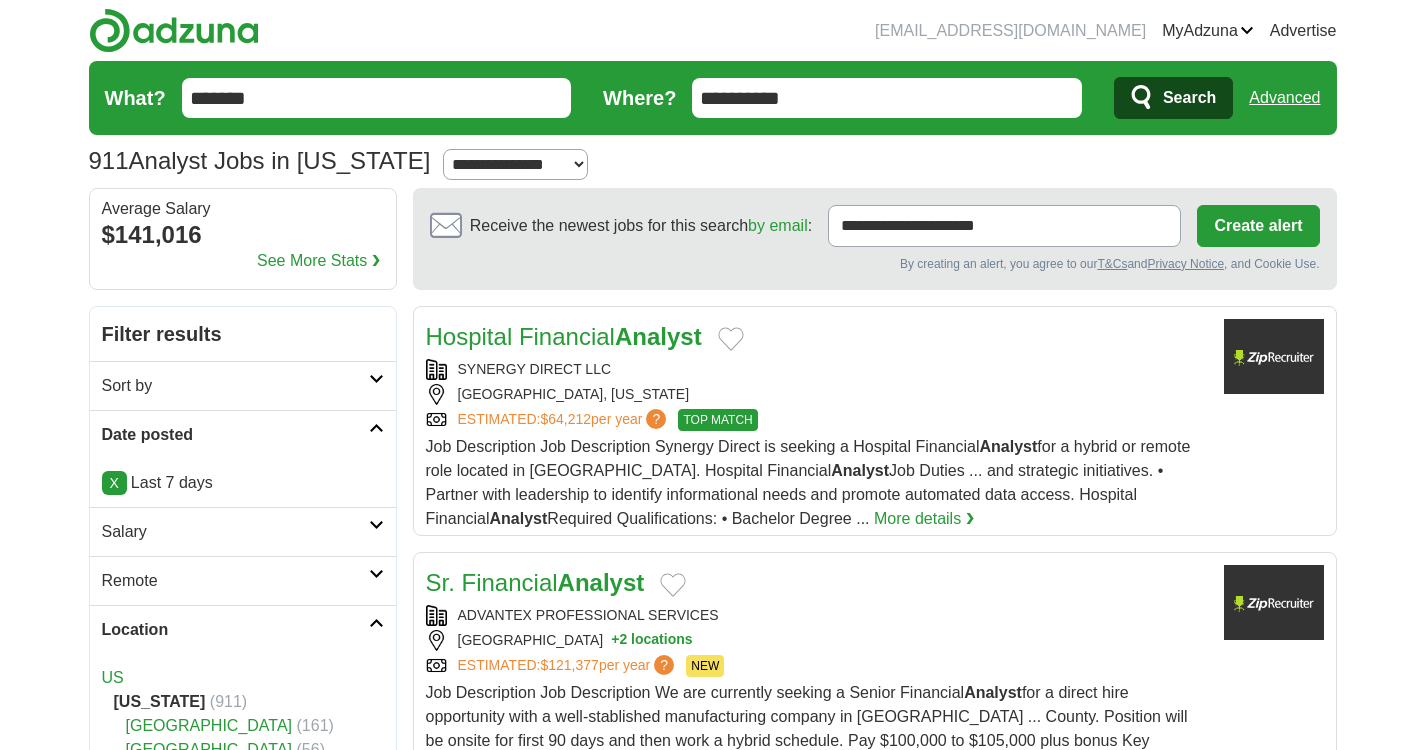 scroll, scrollTop: 0, scrollLeft: 0, axis: both 